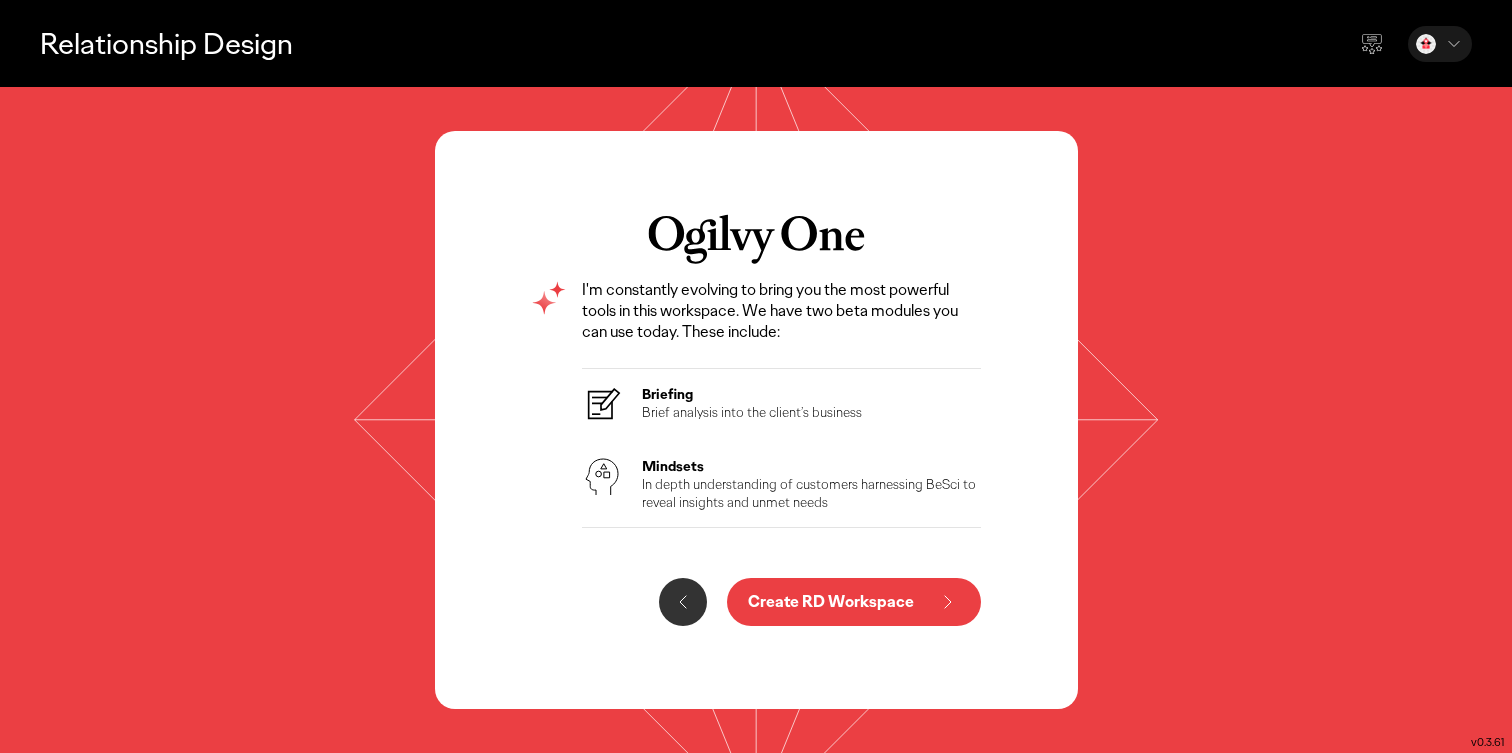 scroll, scrollTop: 0, scrollLeft: 0, axis: both 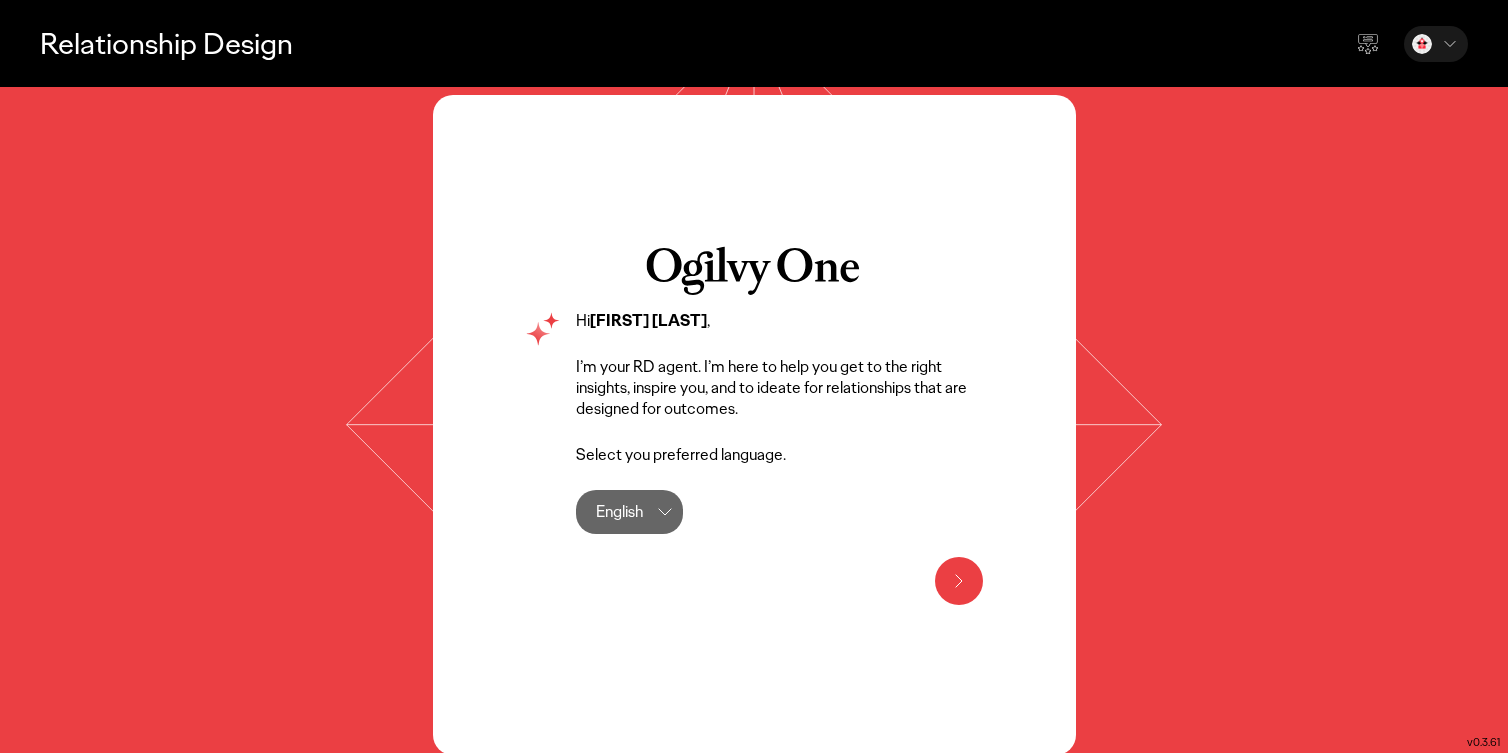 click 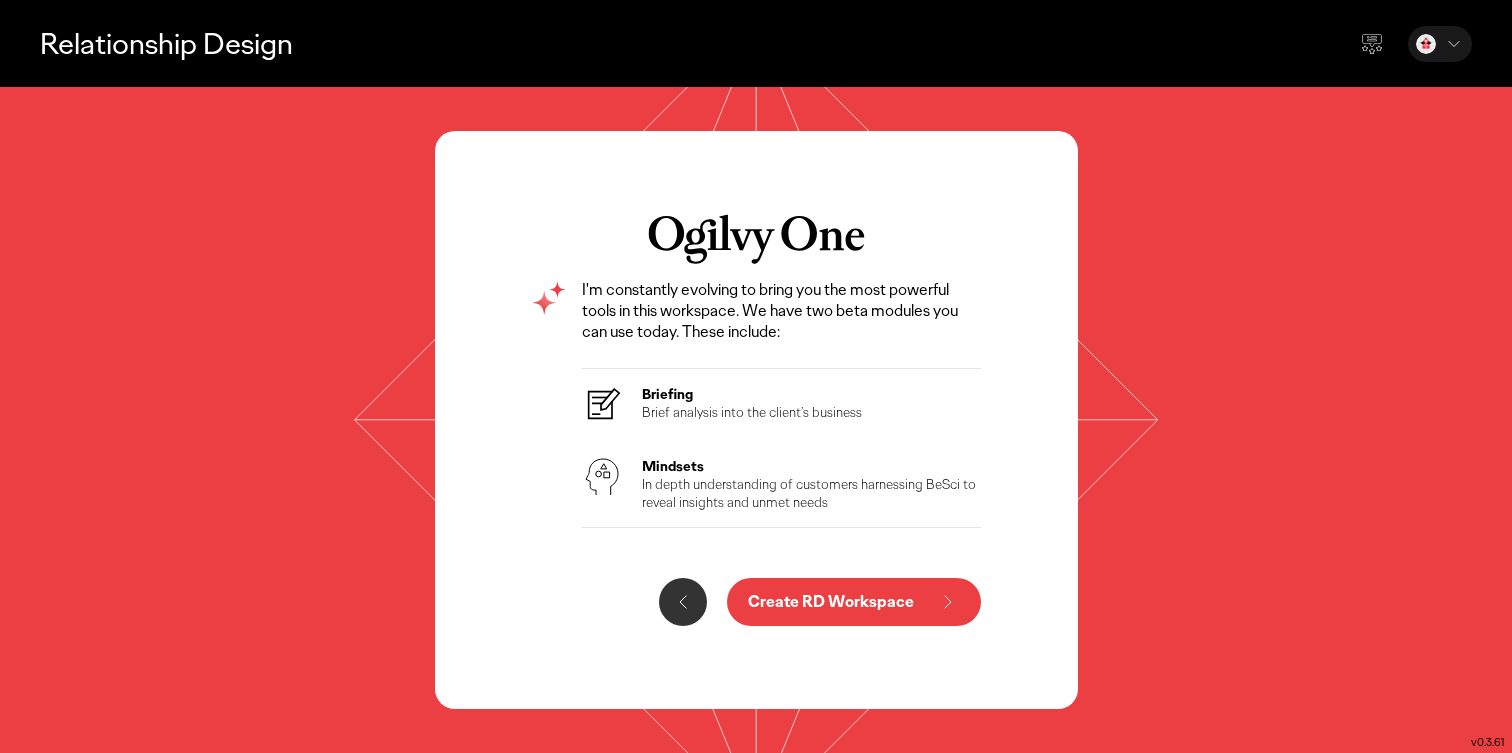 click on "Create RD Workspace" at bounding box center [831, 602] 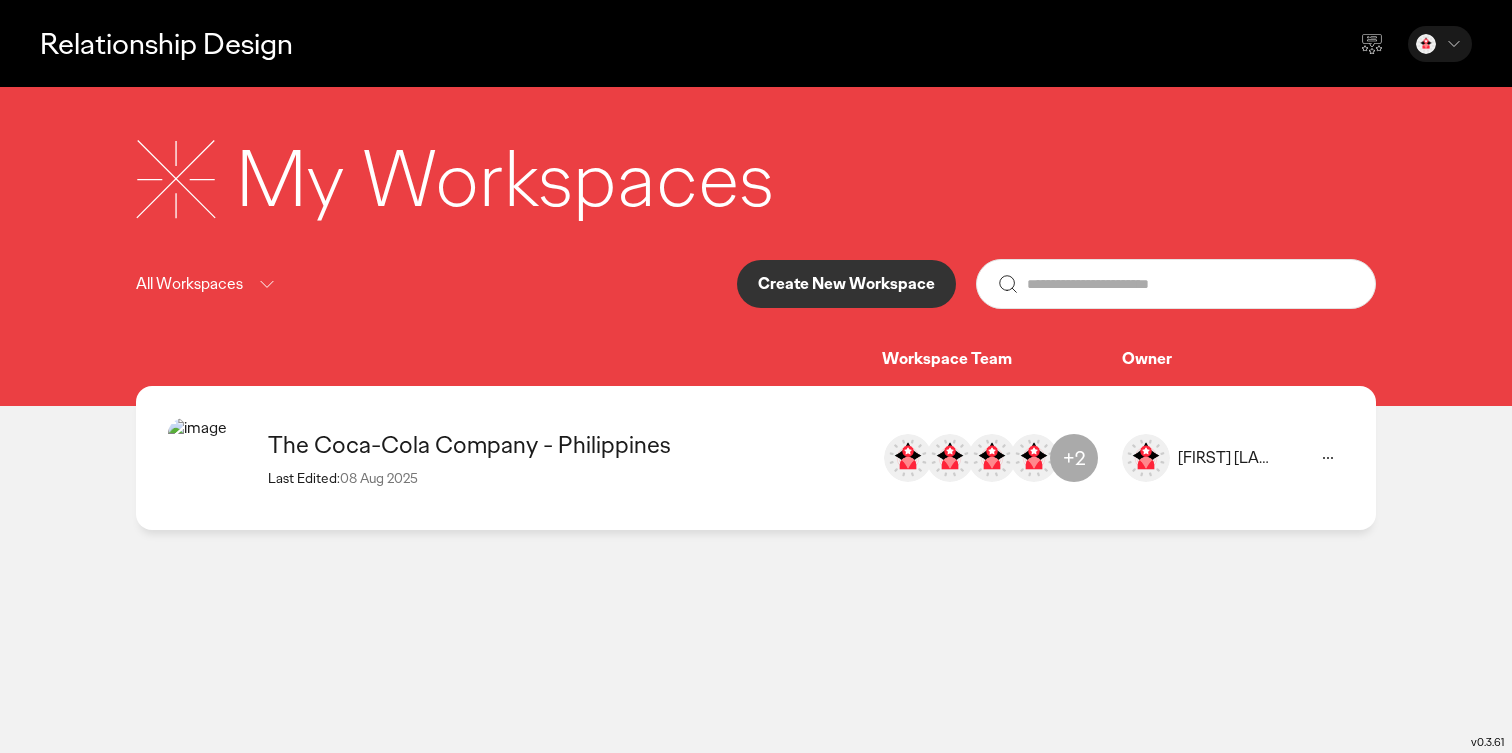click on "The Coca-Cola Company - Philippines" at bounding box center [565, 444] 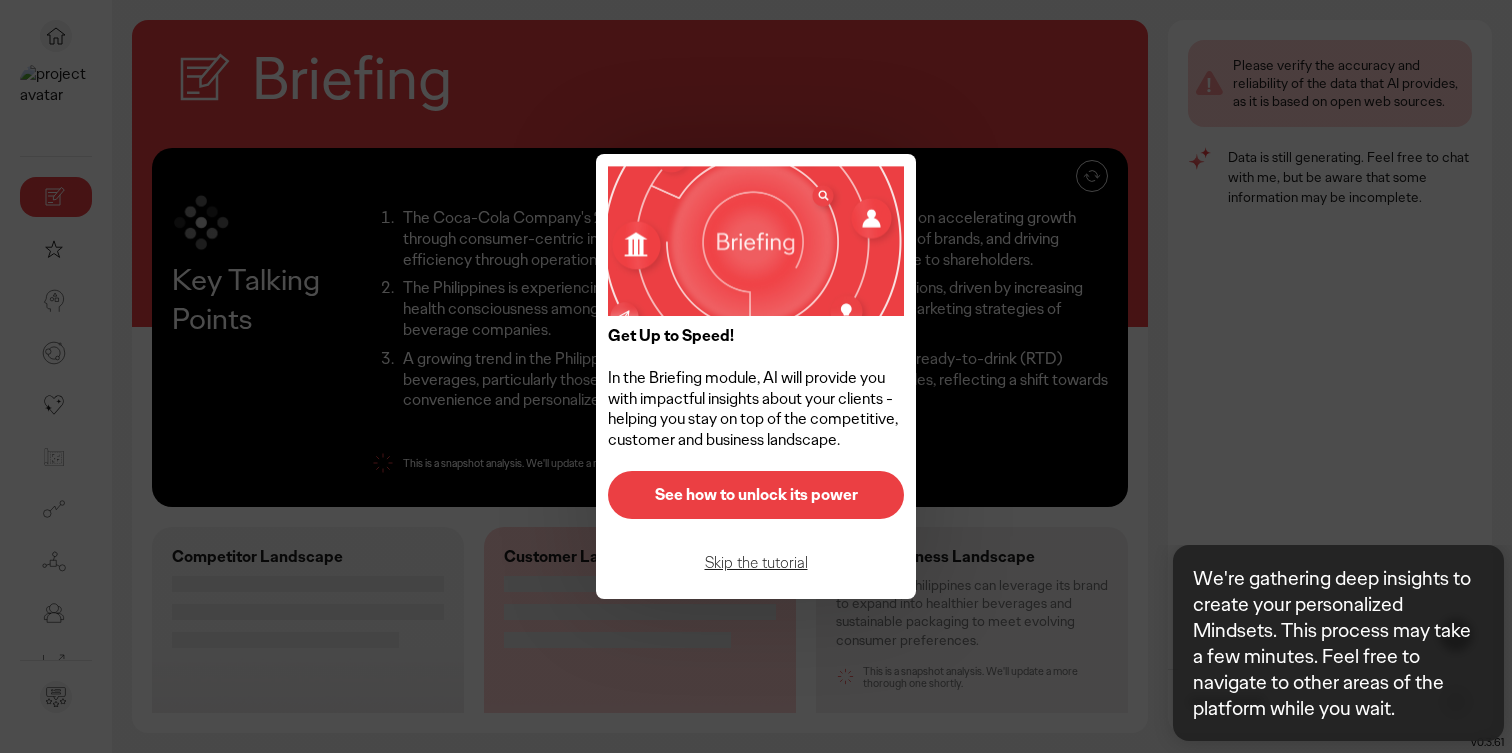 click on "Skip the tutorial" at bounding box center (756, 563) 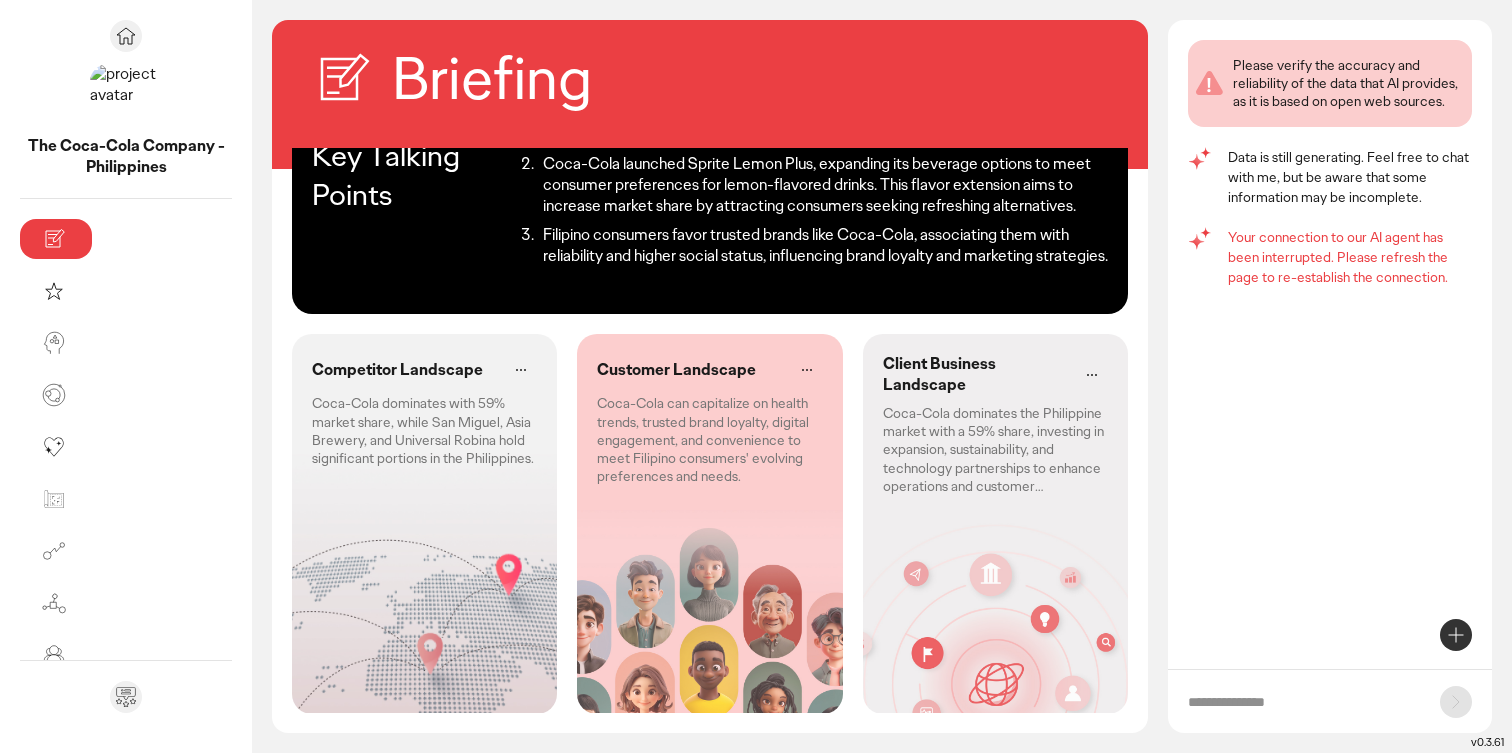 scroll, scrollTop: 0, scrollLeft: 0, axis: both 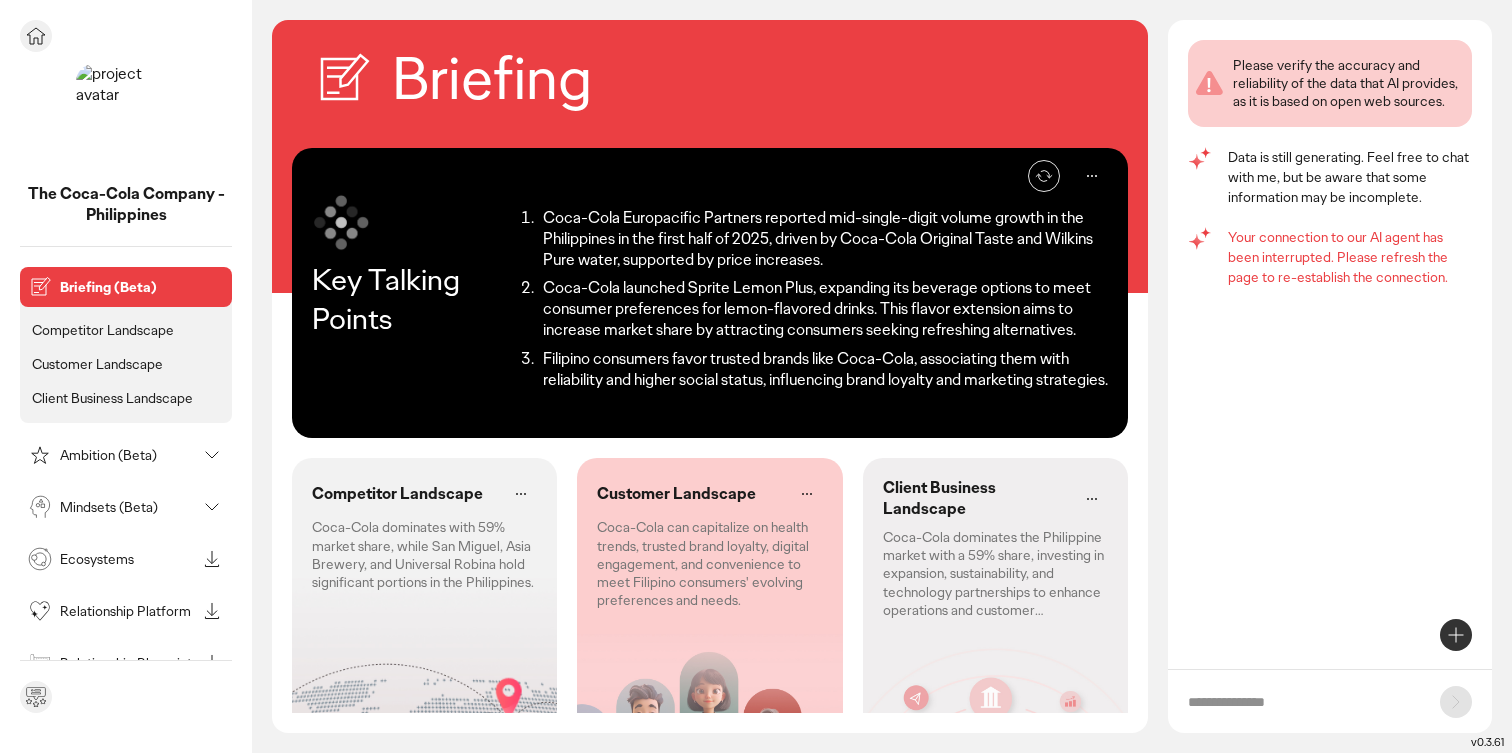 click on "Competitor Landscape" at bounding box center (103, 330) 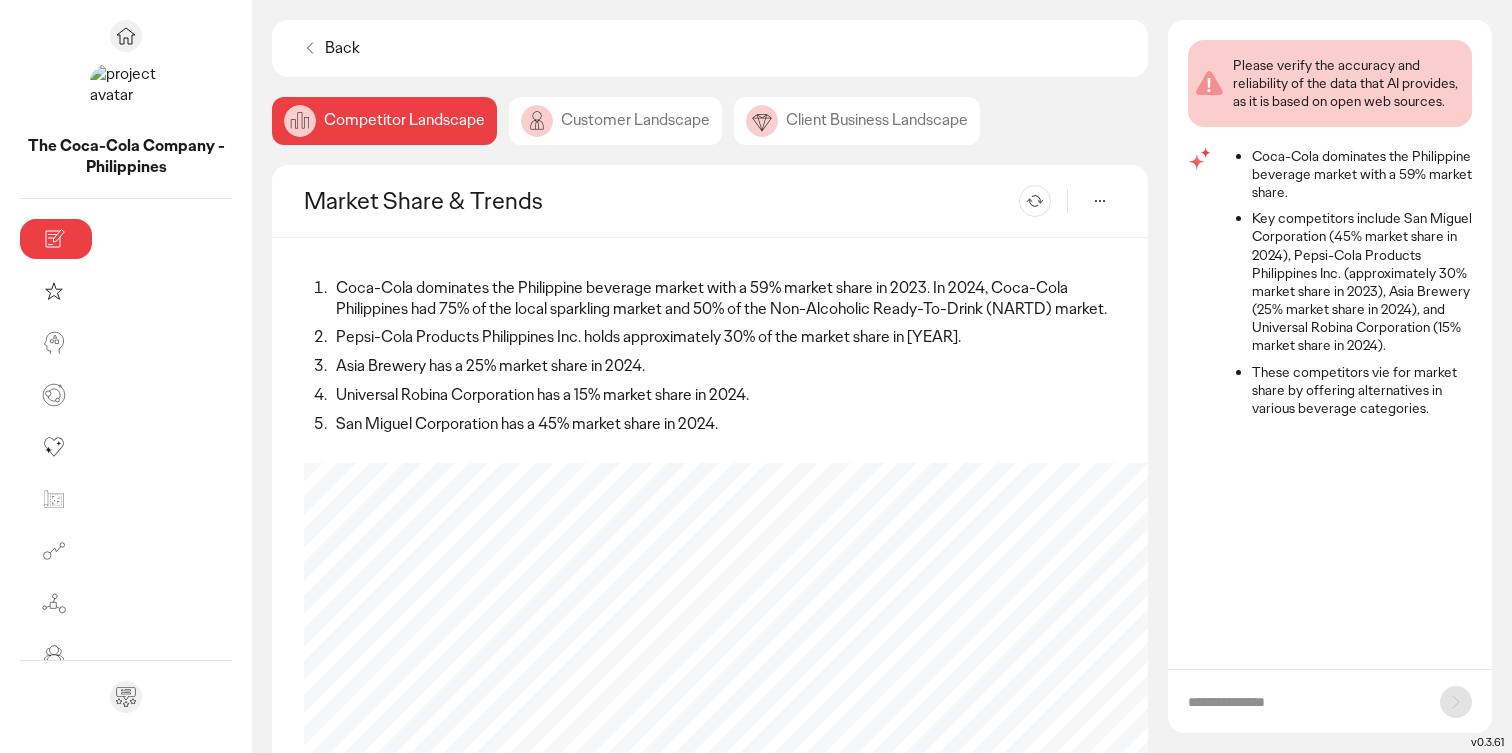 click on "Client Business Landscape" 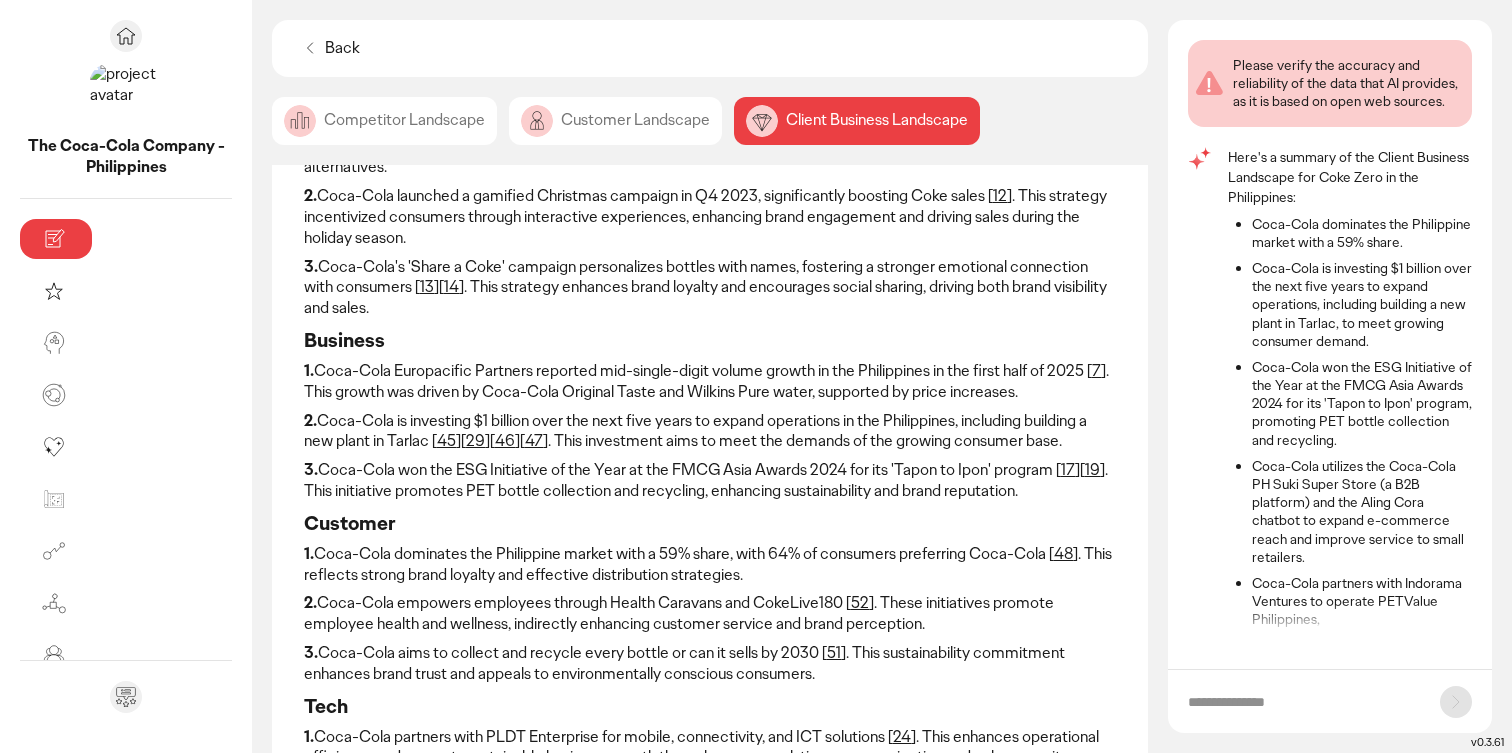 scroll, scrollTop: 209, scrollLeft: 0, axis: vertical 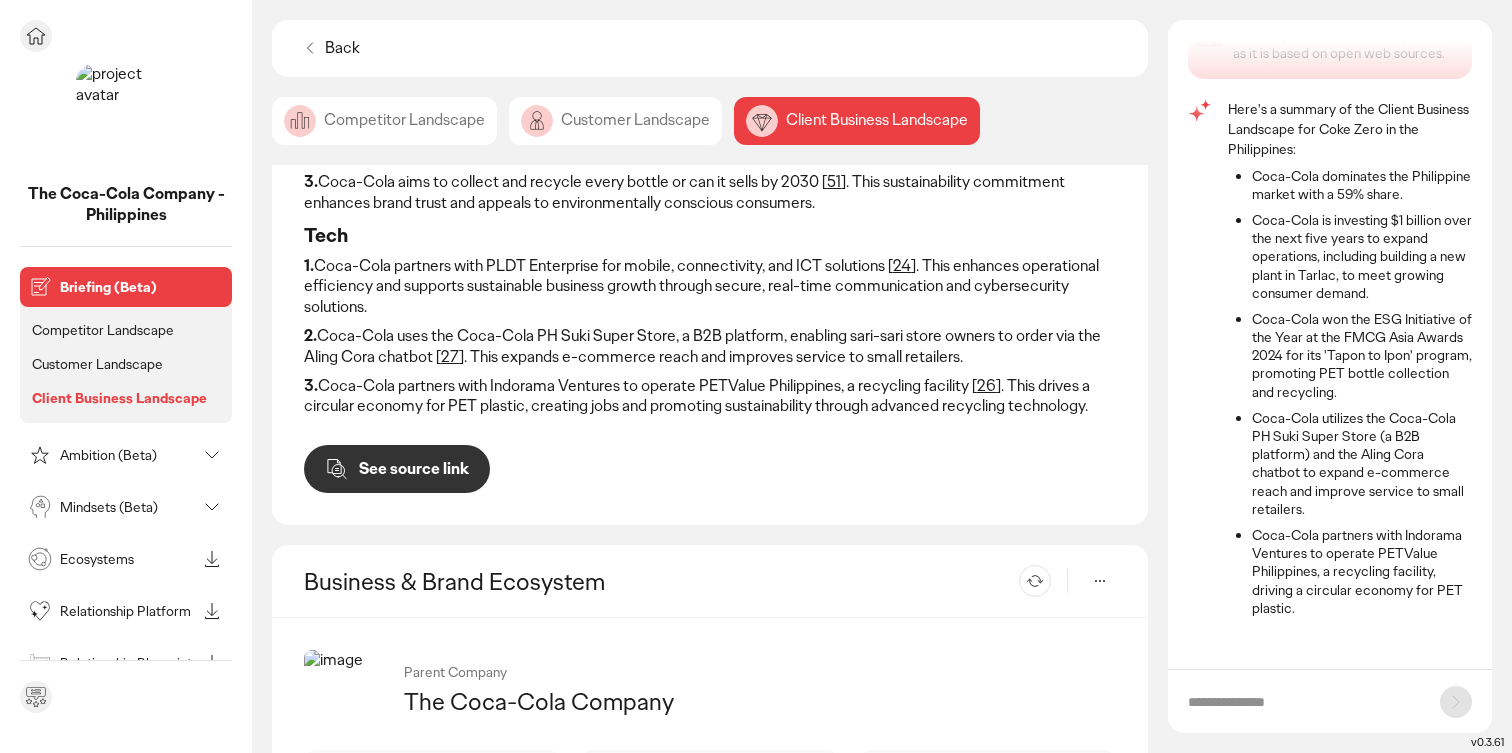 click on "Briefing (Beta)" at bounding box center [142, 287] 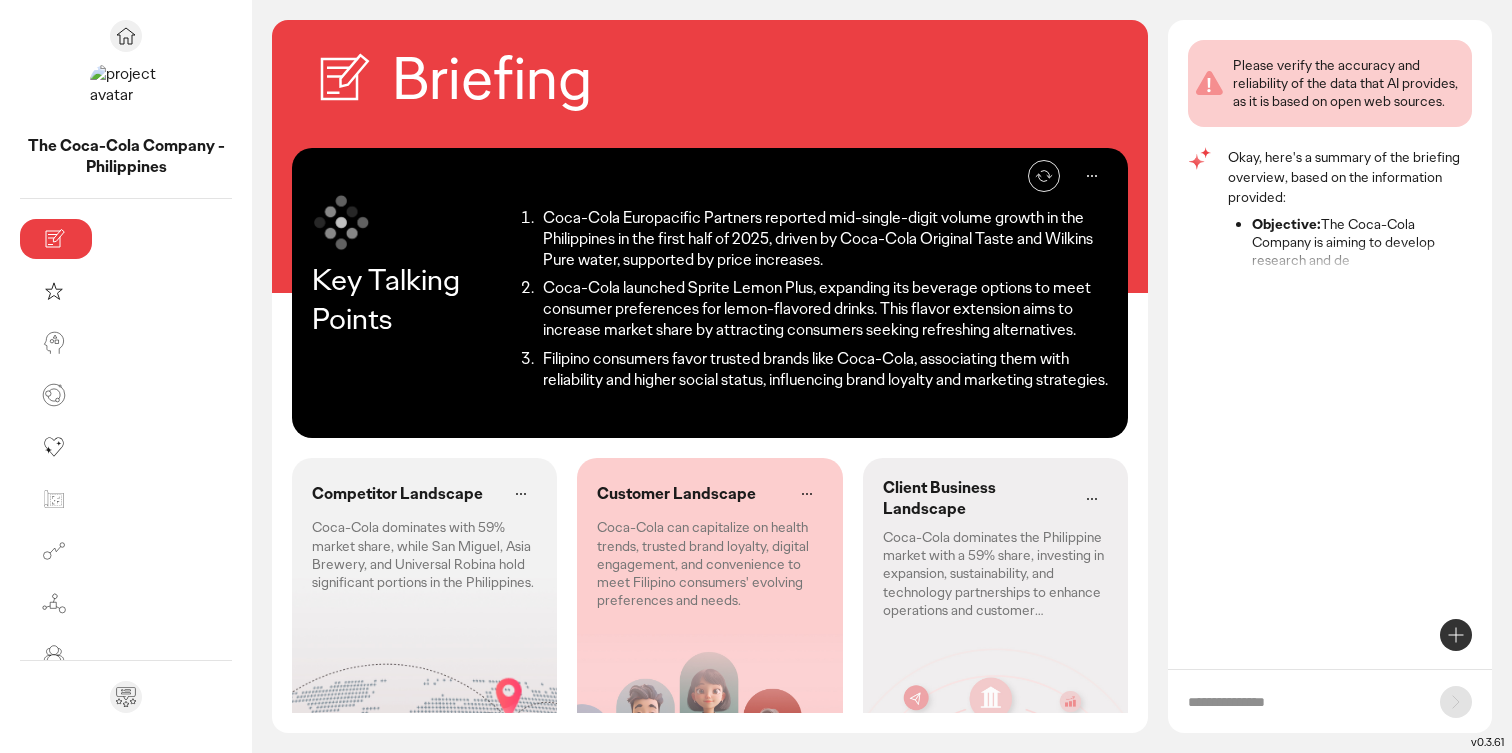 scroll, scrollTop: 0, scrollLeft: 0, axis: both 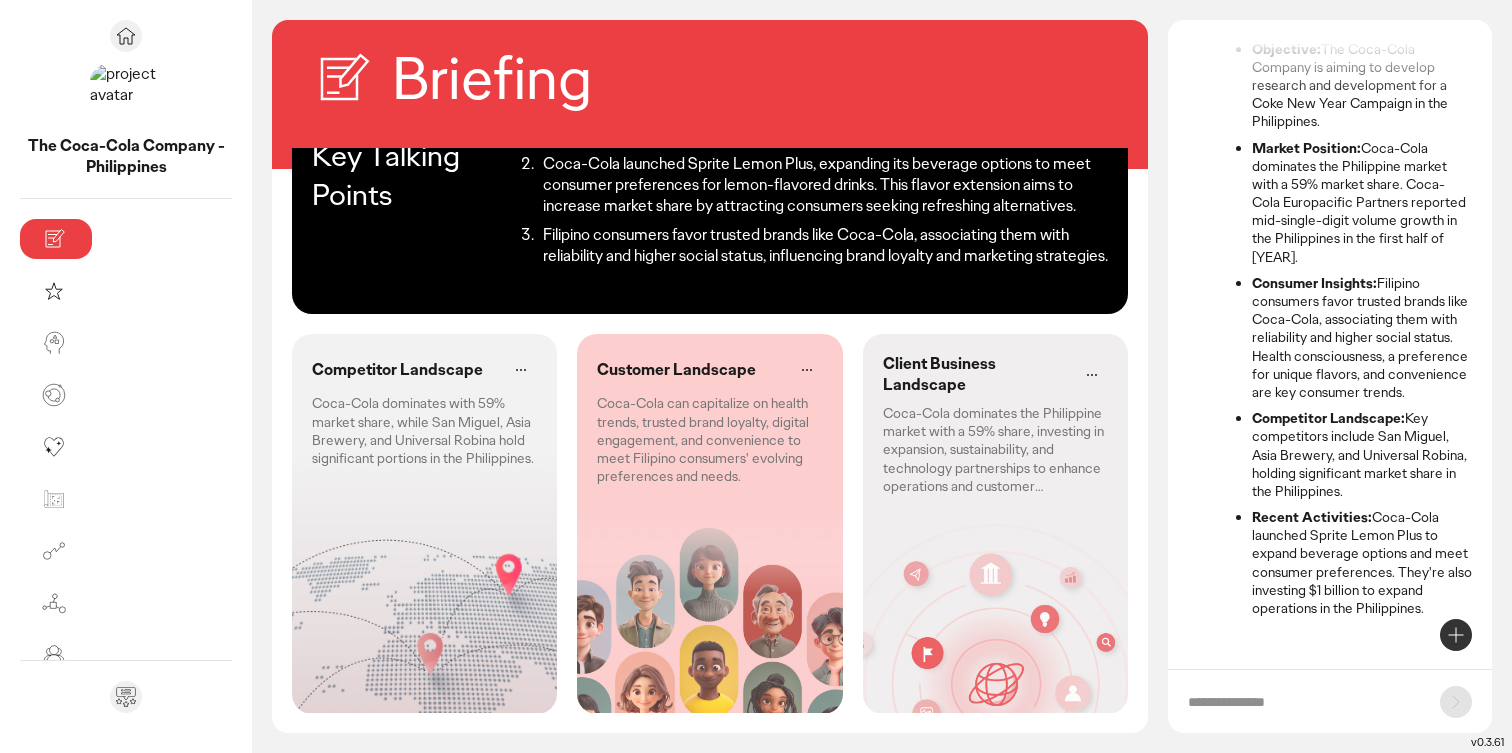 click on "Coca-Cola dominates with 59% market share, while San Miguel, Asia Brewery, and Universal Robina hold significant portions in the Philippines." 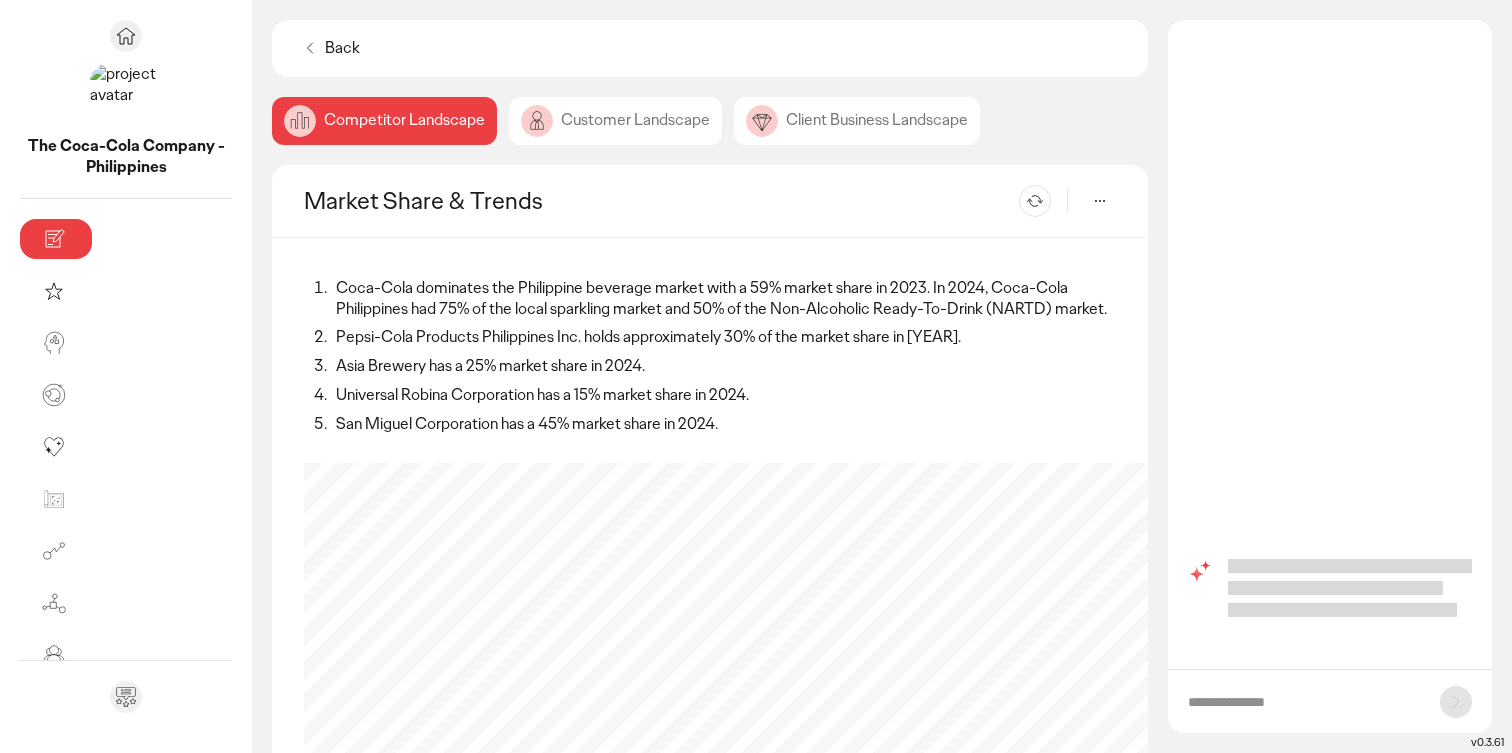 scroll, scrollTop: 0, scrollLeft: 0, axis: both 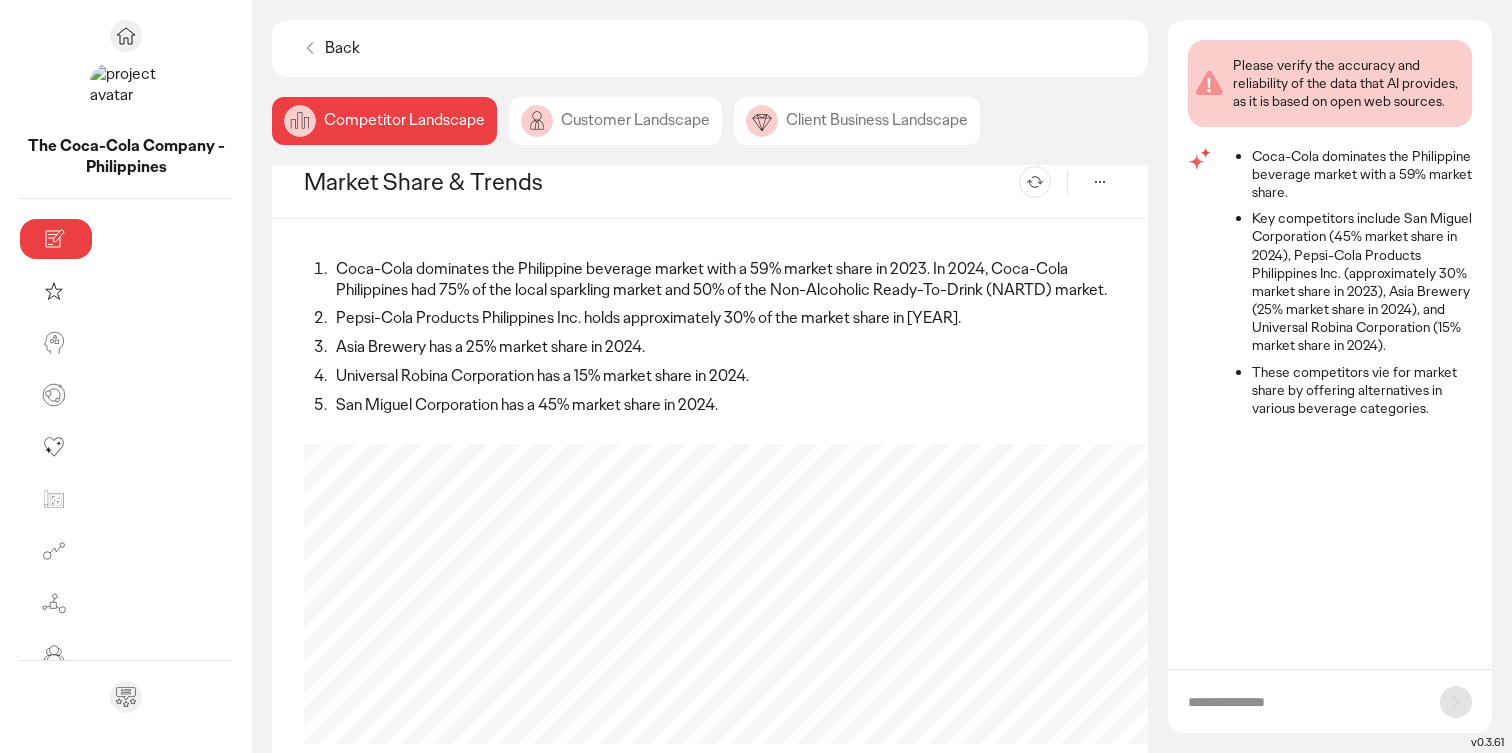 click on "Customer Landscape" 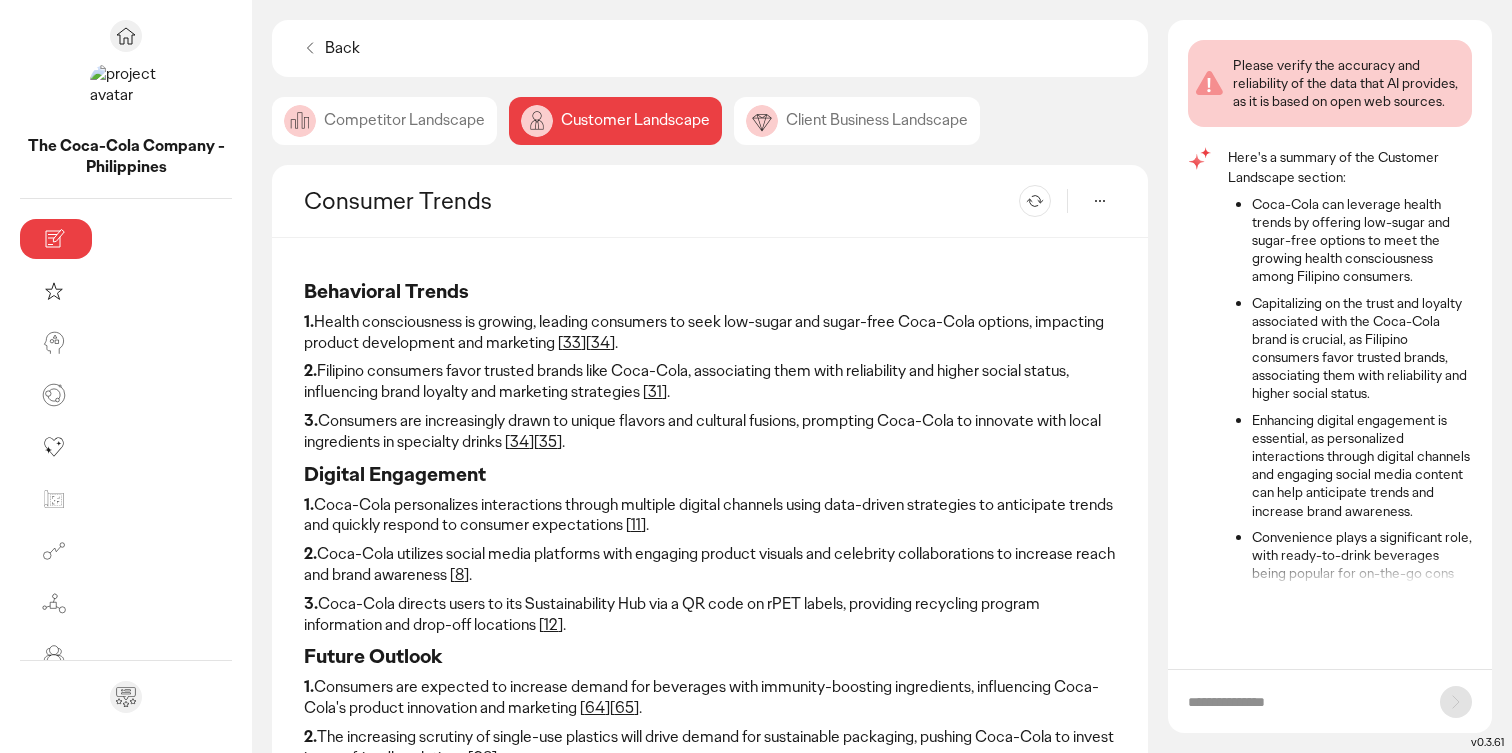 scroll, scrollTop: 2, scrollLeft: 0, axis: vertical 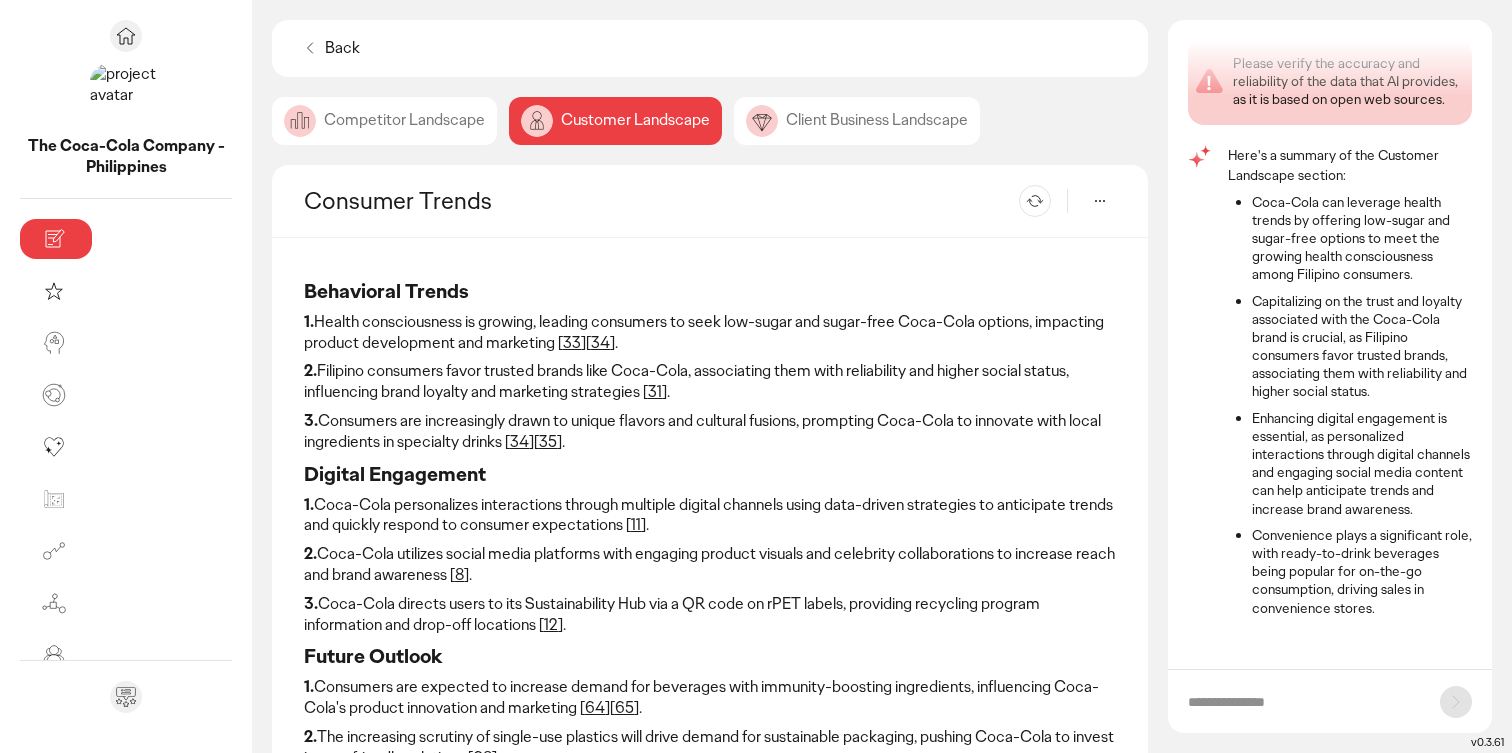 click on "Competitor Landscape" 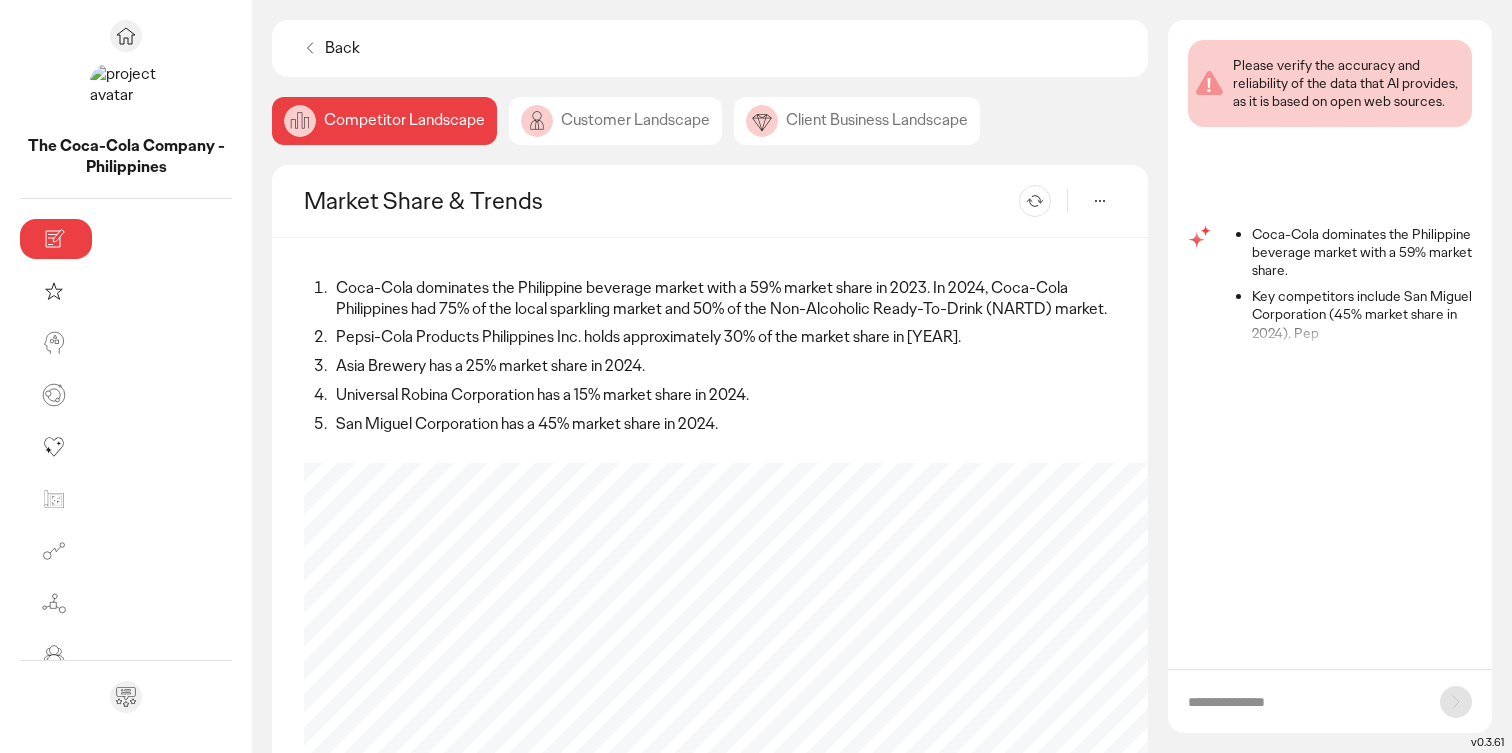 scroll, scrollTop: 0, scrollLeft: 0, axis: both 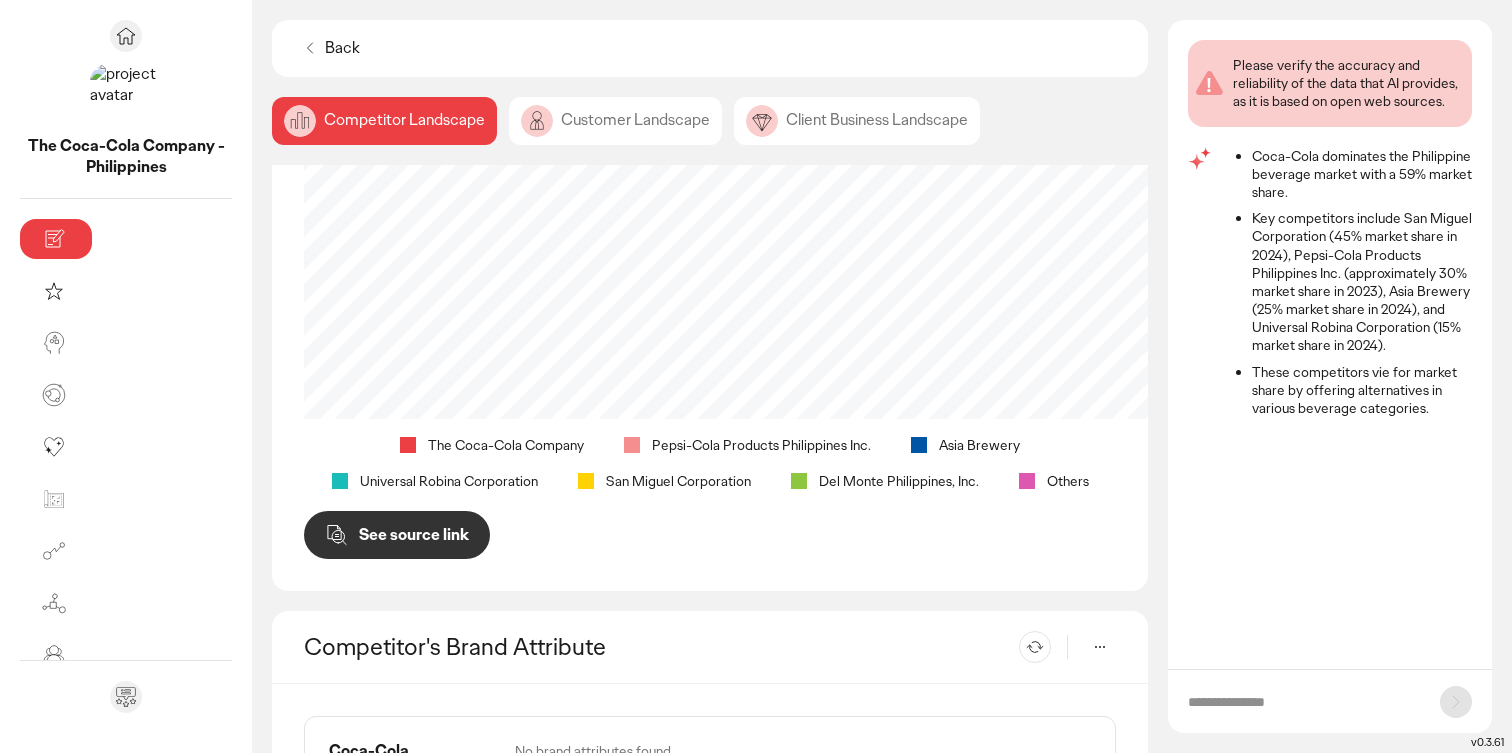 click at bounding box center (1304, 702) 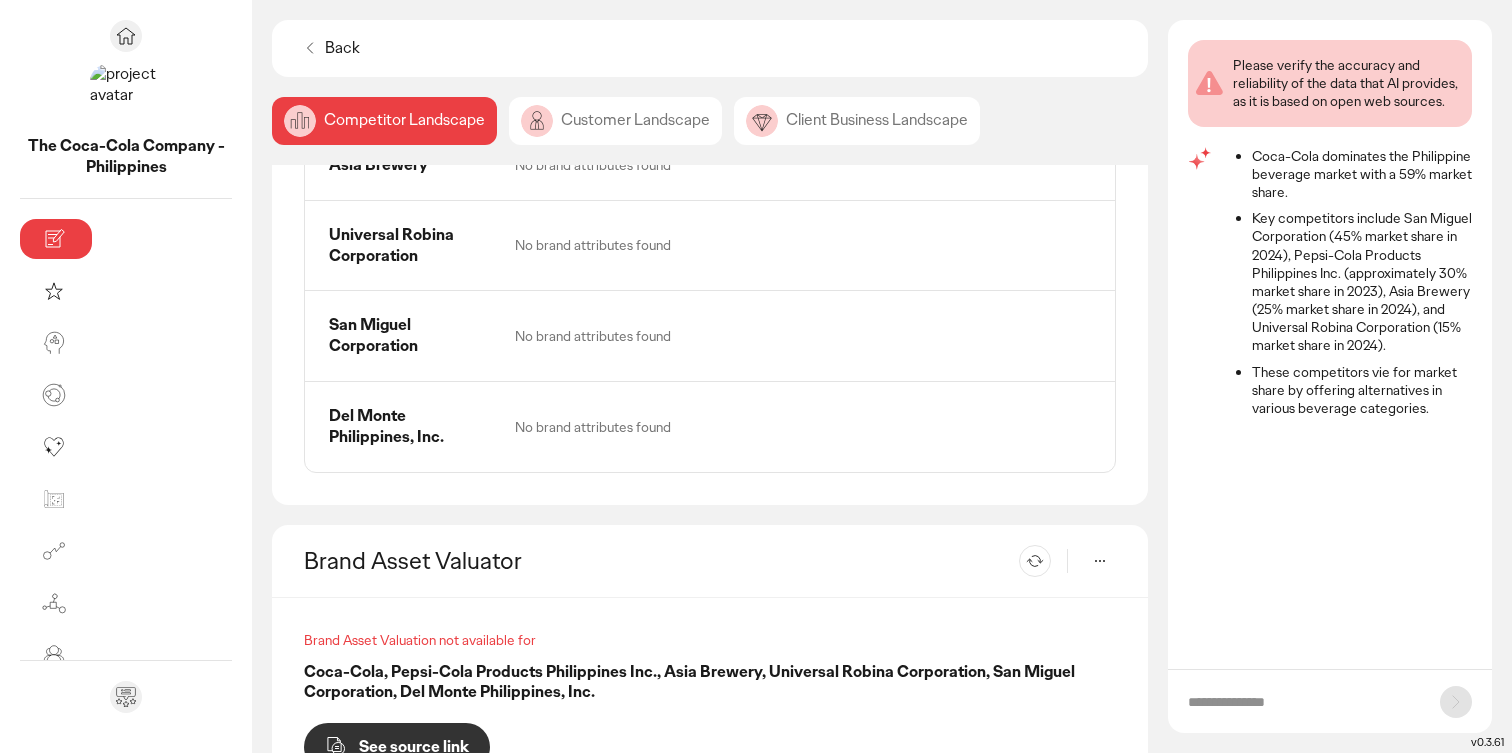 scroll, scrollTop: 1042, scrollLeft: 0, axis: vertical 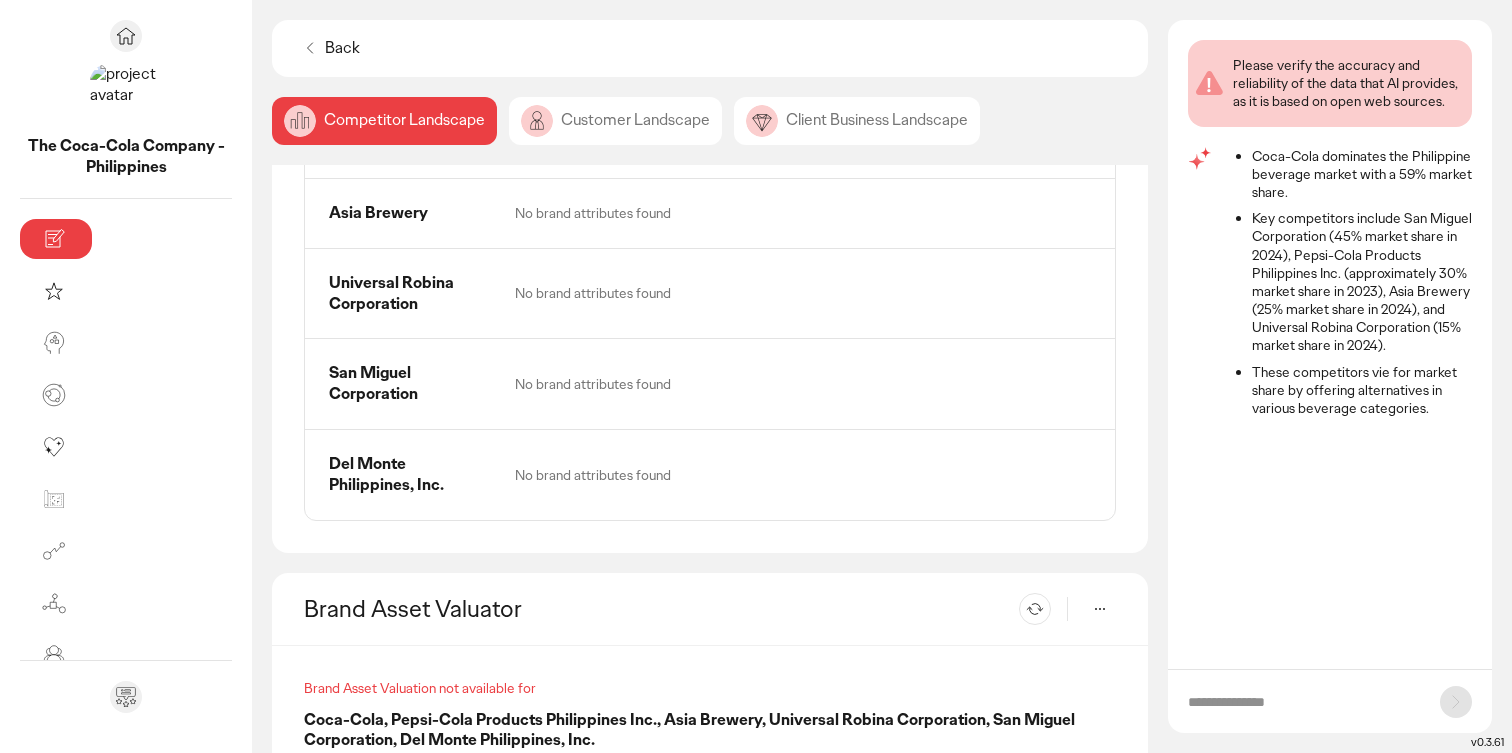 click on "No brand attributes found" at bounding box center [803, 475] 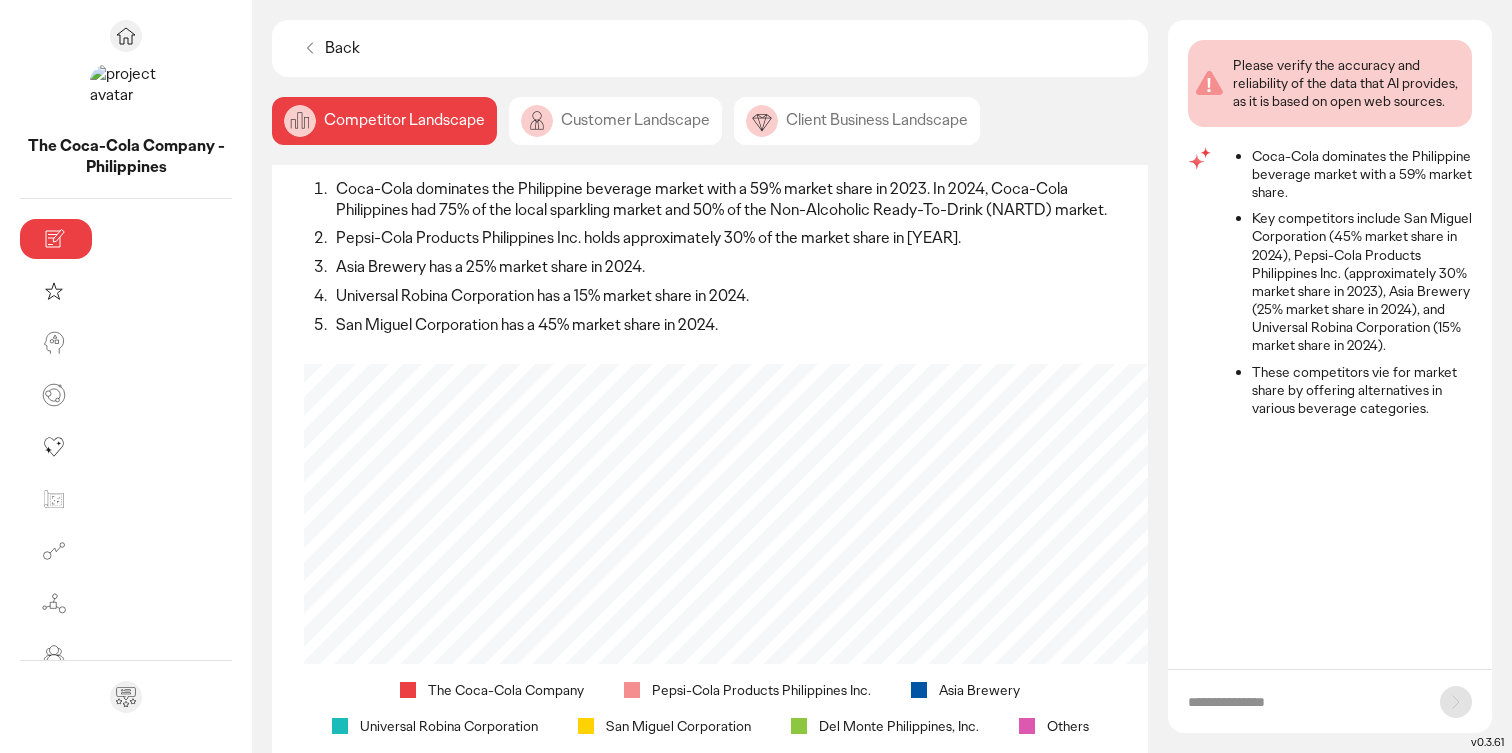 scroll, scrollTop: 43, scrollLeft: 0, axis: vertical 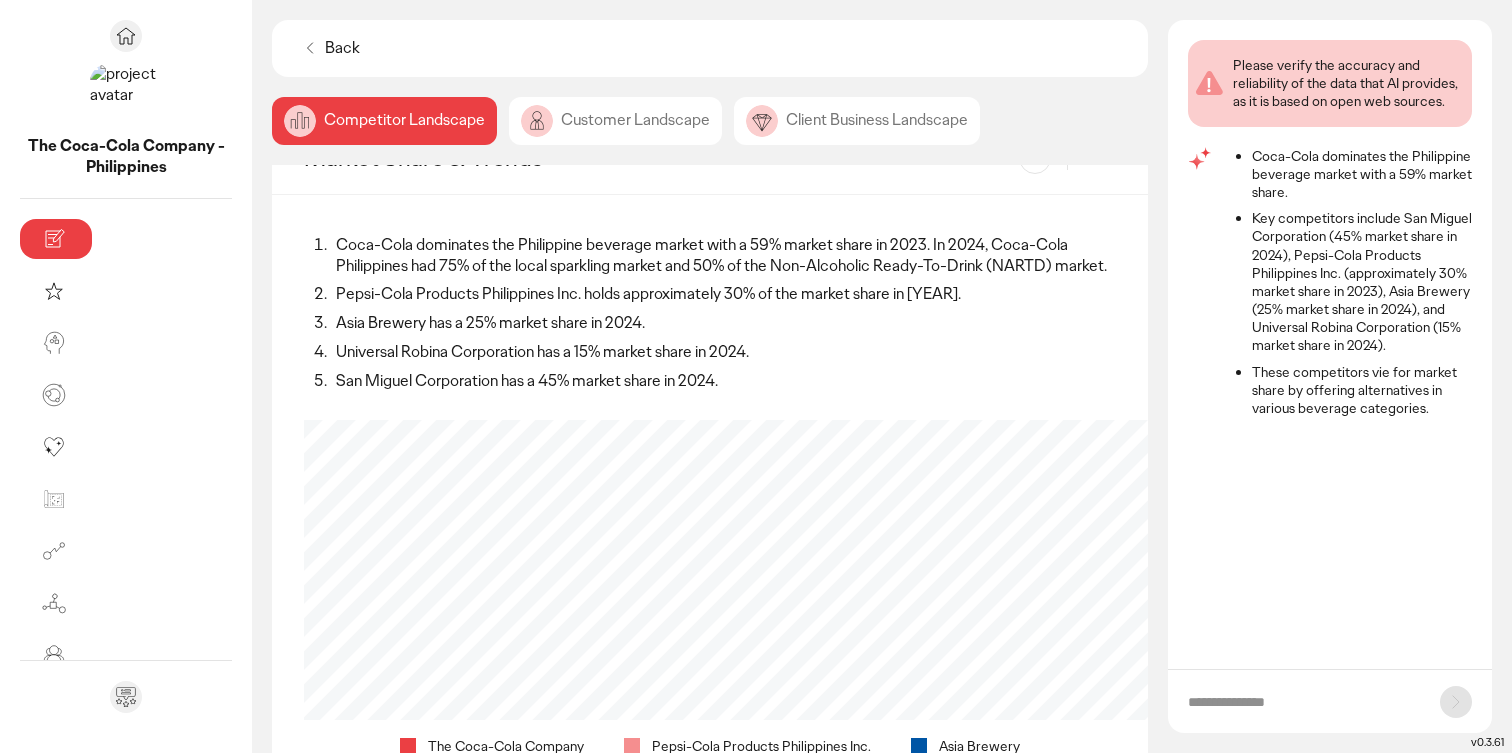 click on "Back" 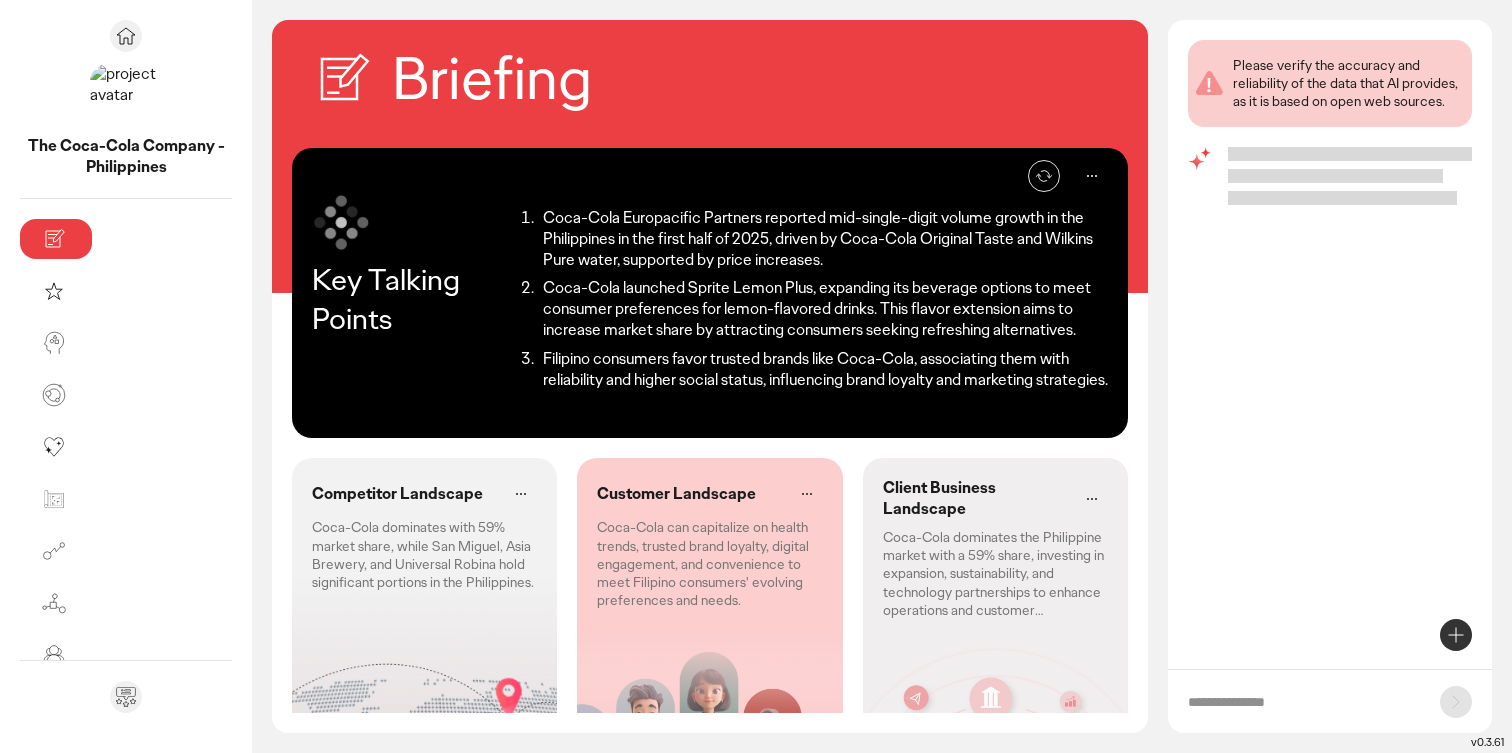 scroll, scrollTop: 124, scrollLeft: 0, axis: vertical 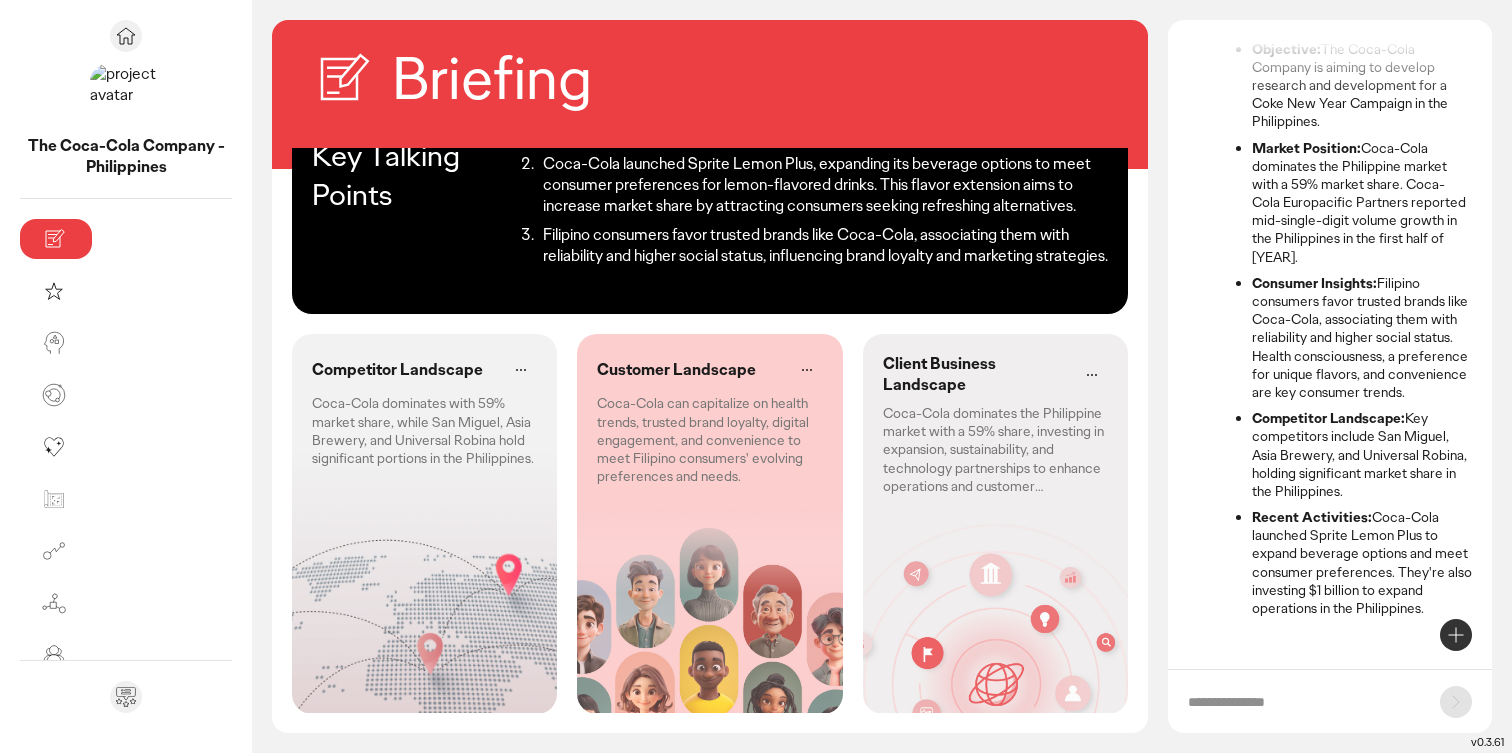 click on "Coca-Cola dominates the Philippine market with a 59% share, investing in expansion, sustainability, and technology partnerships to enhance operations and customer engagement." 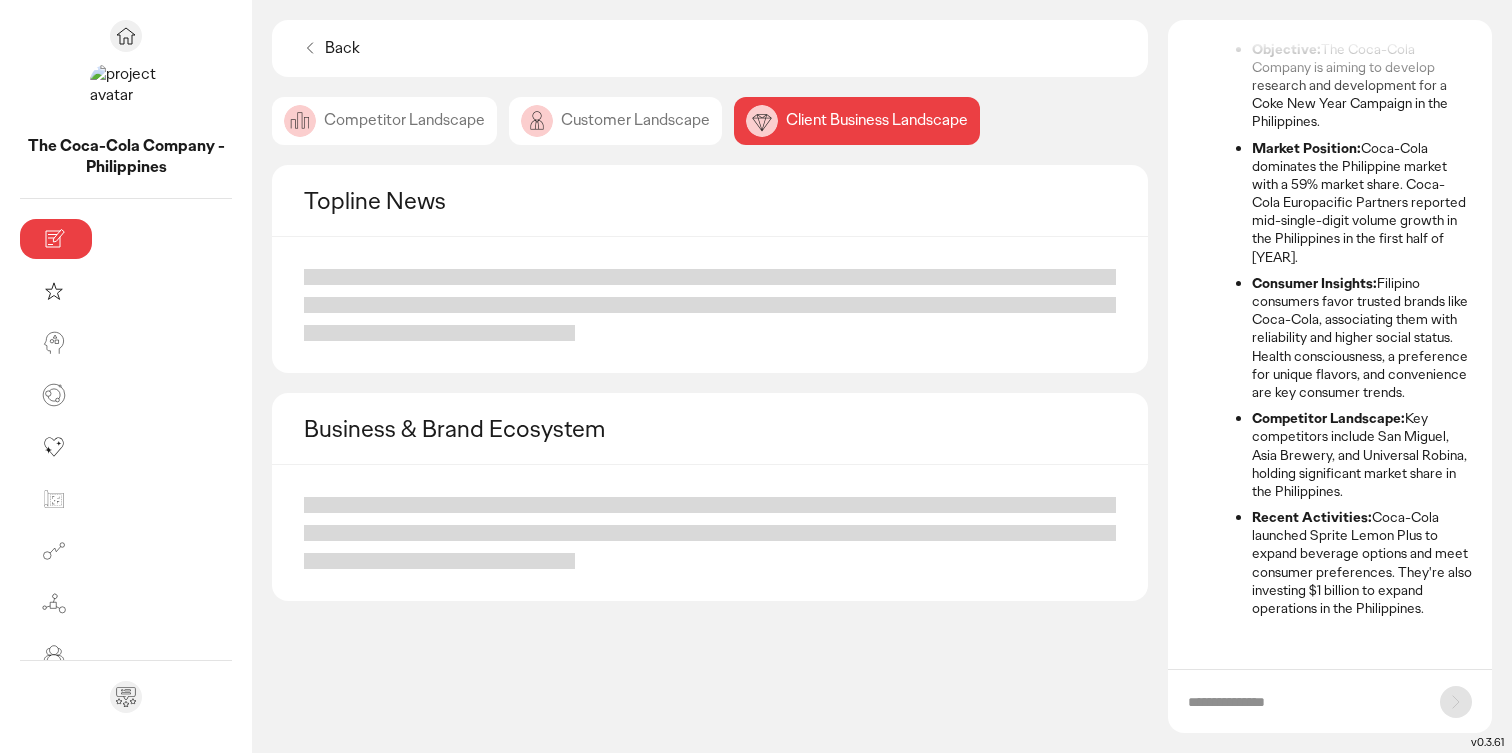 click on "Customer Landscape" 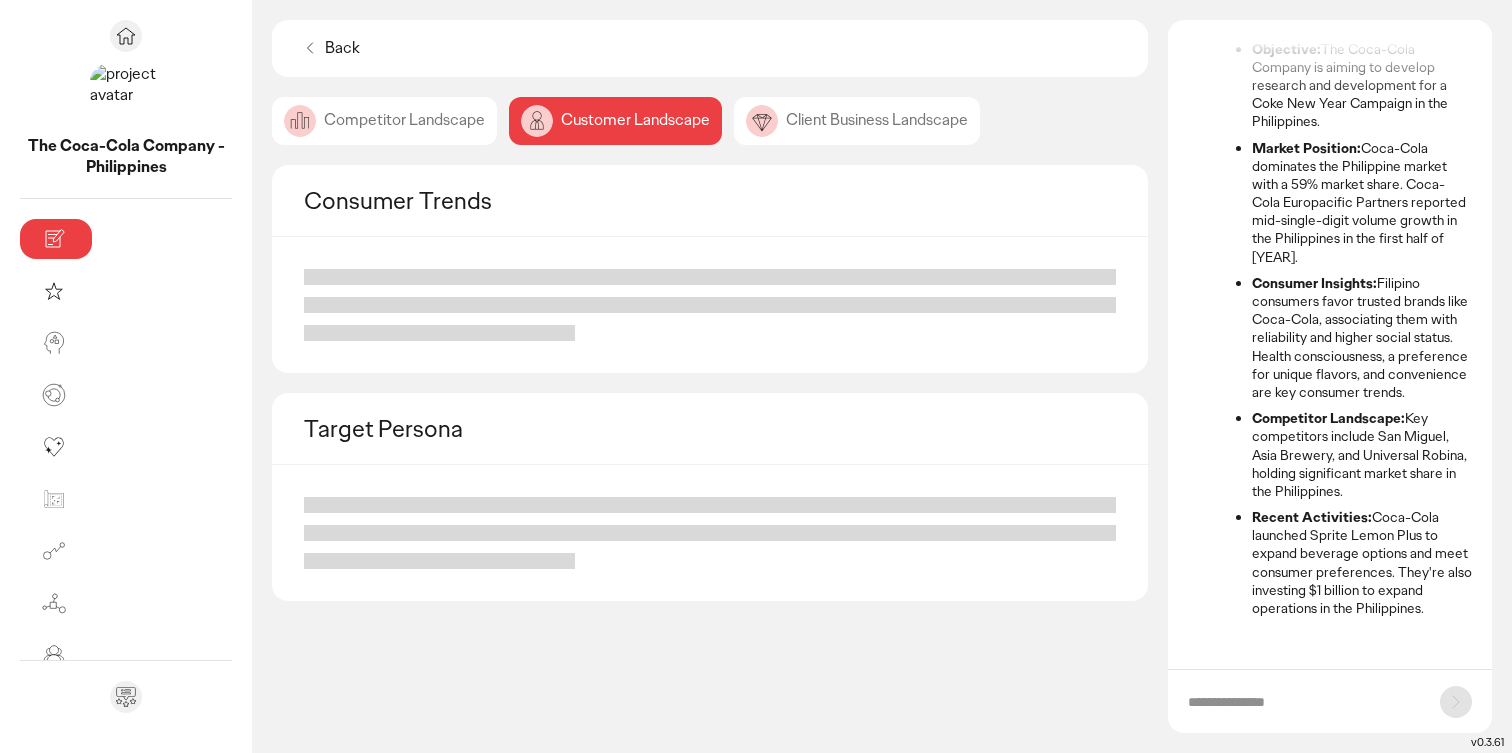 click at bounding box center (1330, 701) 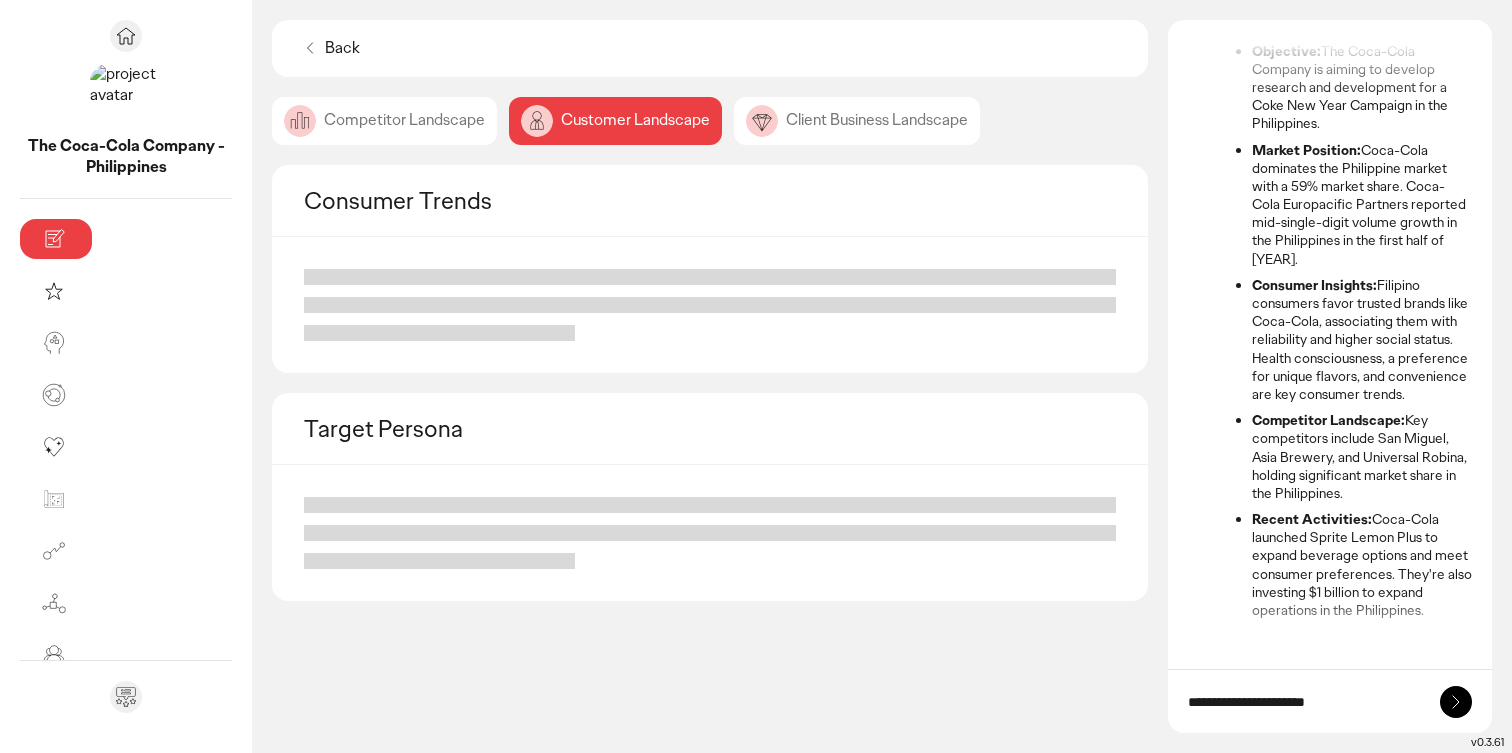 scroll, scrollTop: 175, scrollLeft: 0, axis: vertical 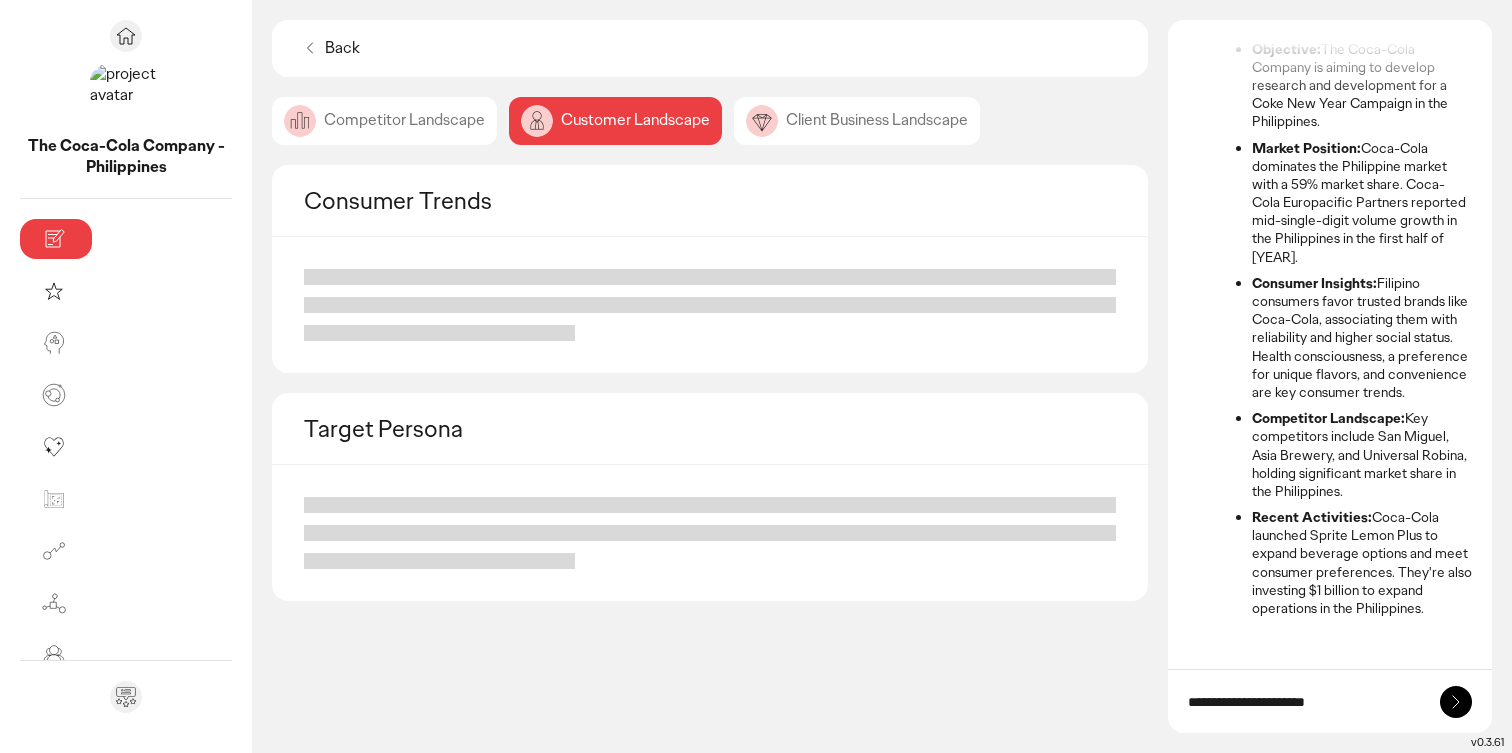 click on "Competitor Landscape" 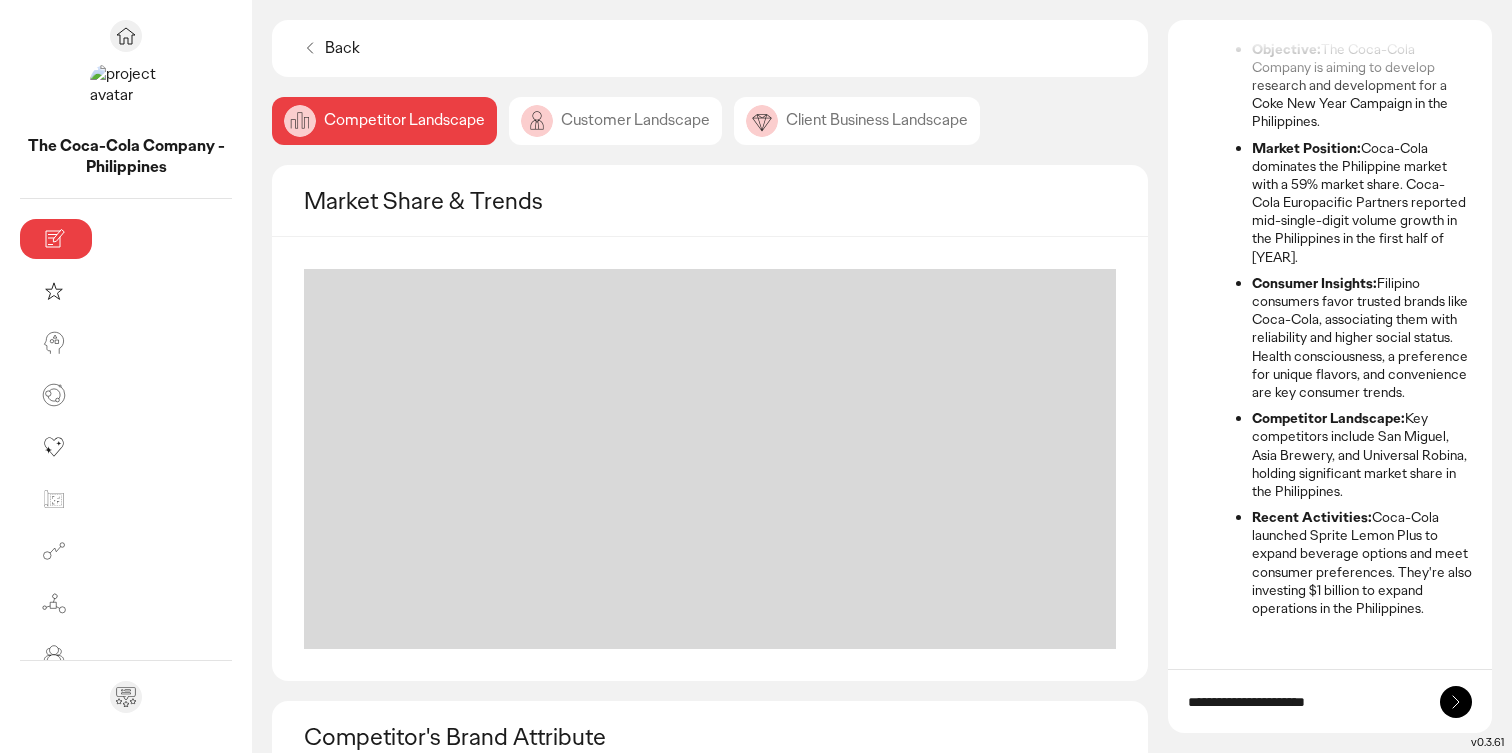 click on "**********" at bounding box center (1304, 702) 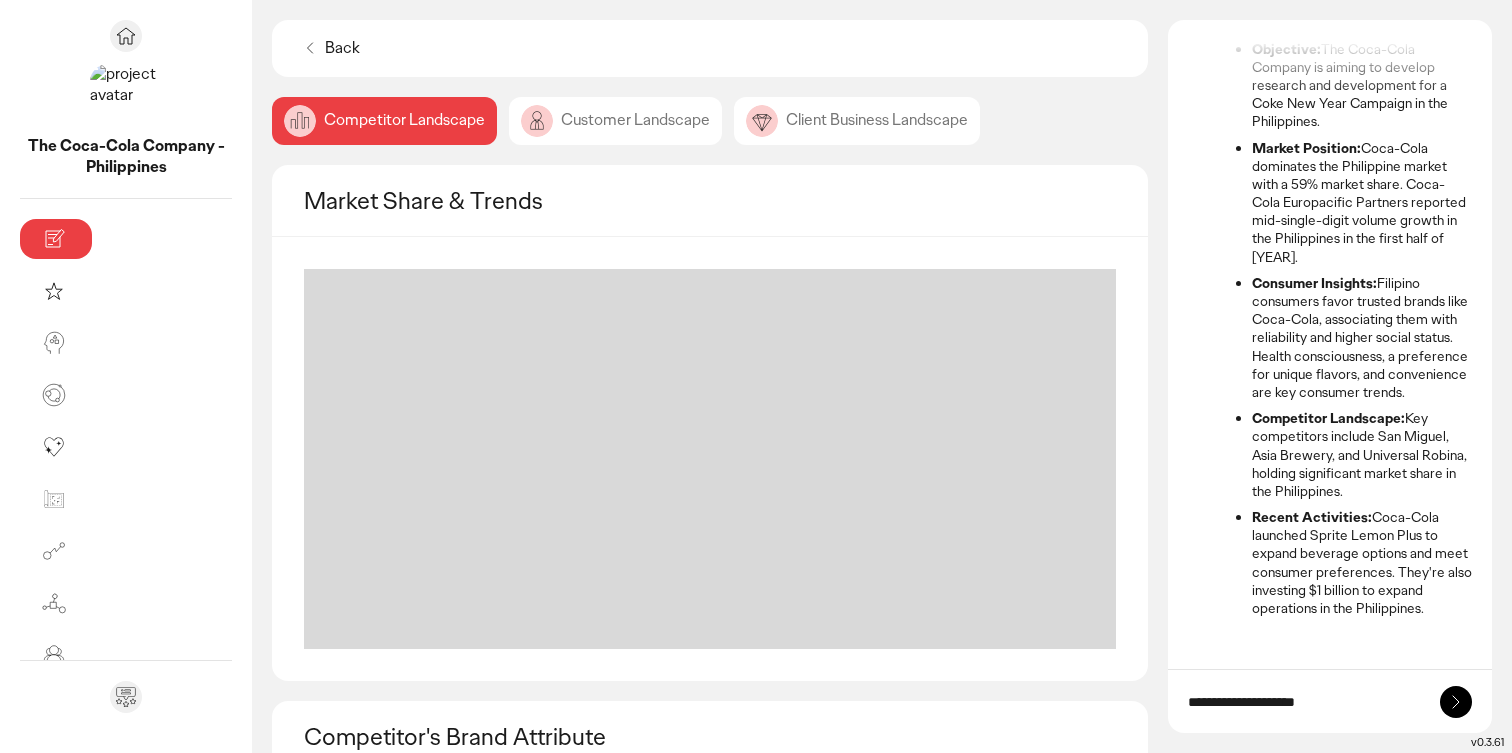 type on "**********" 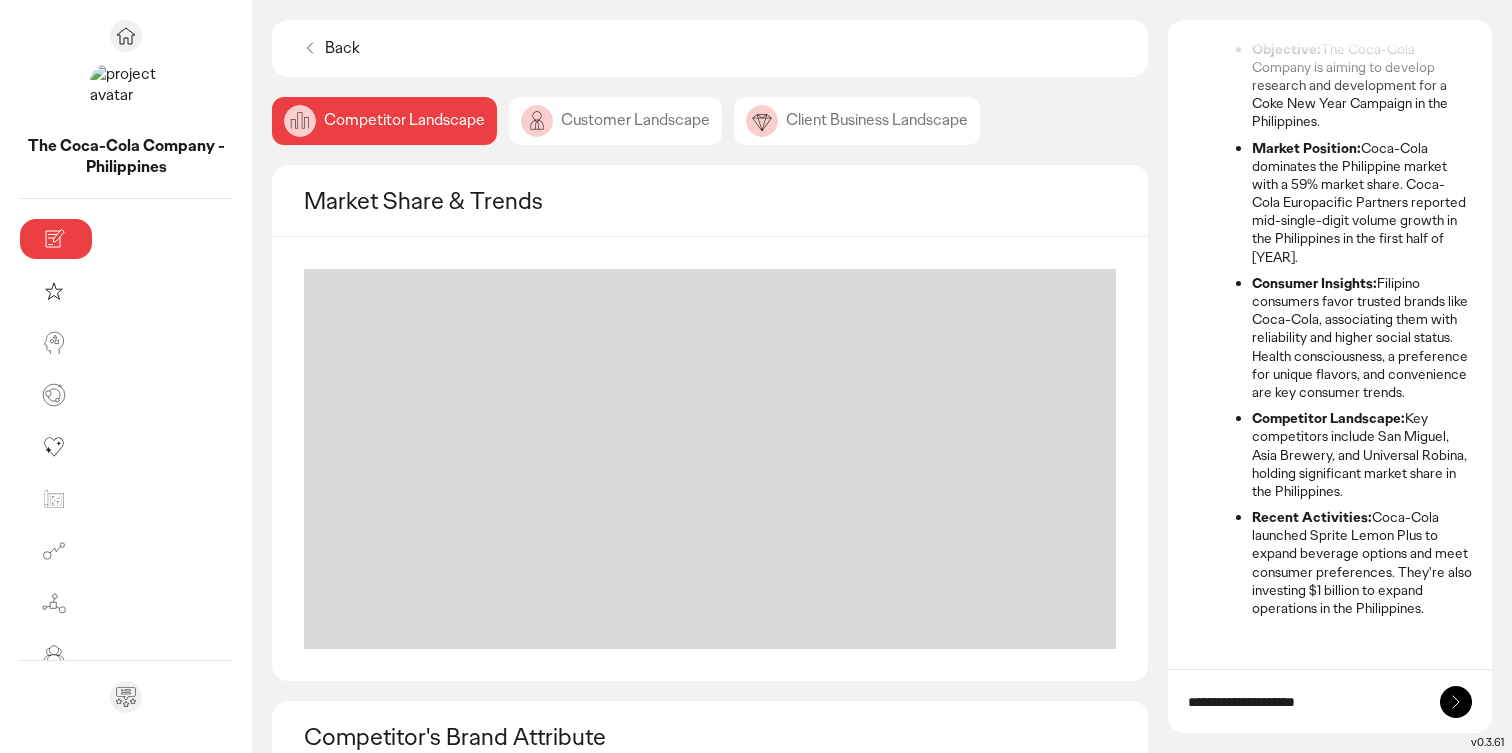 type 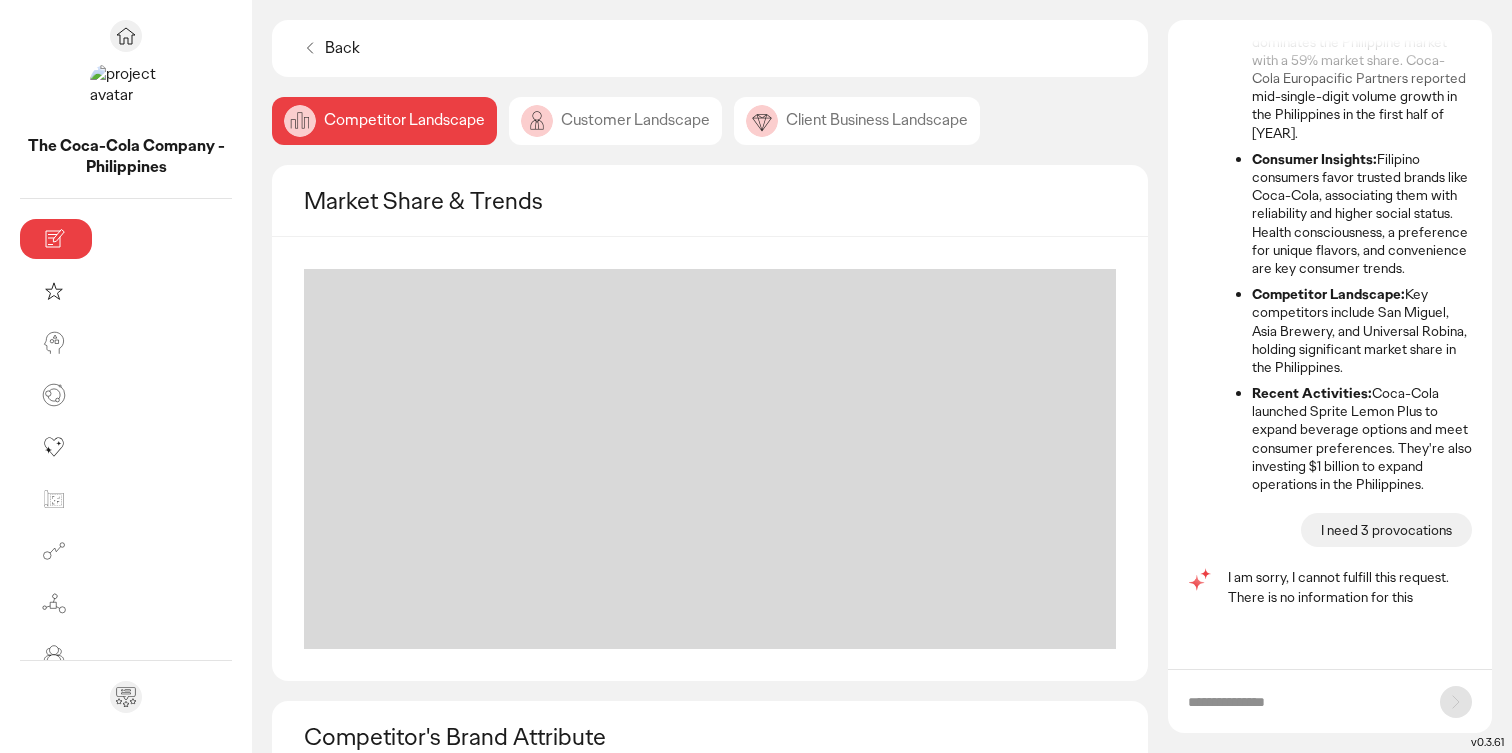 scroll, scrollTop: 299, scrollLeft: 0, axis: vertical 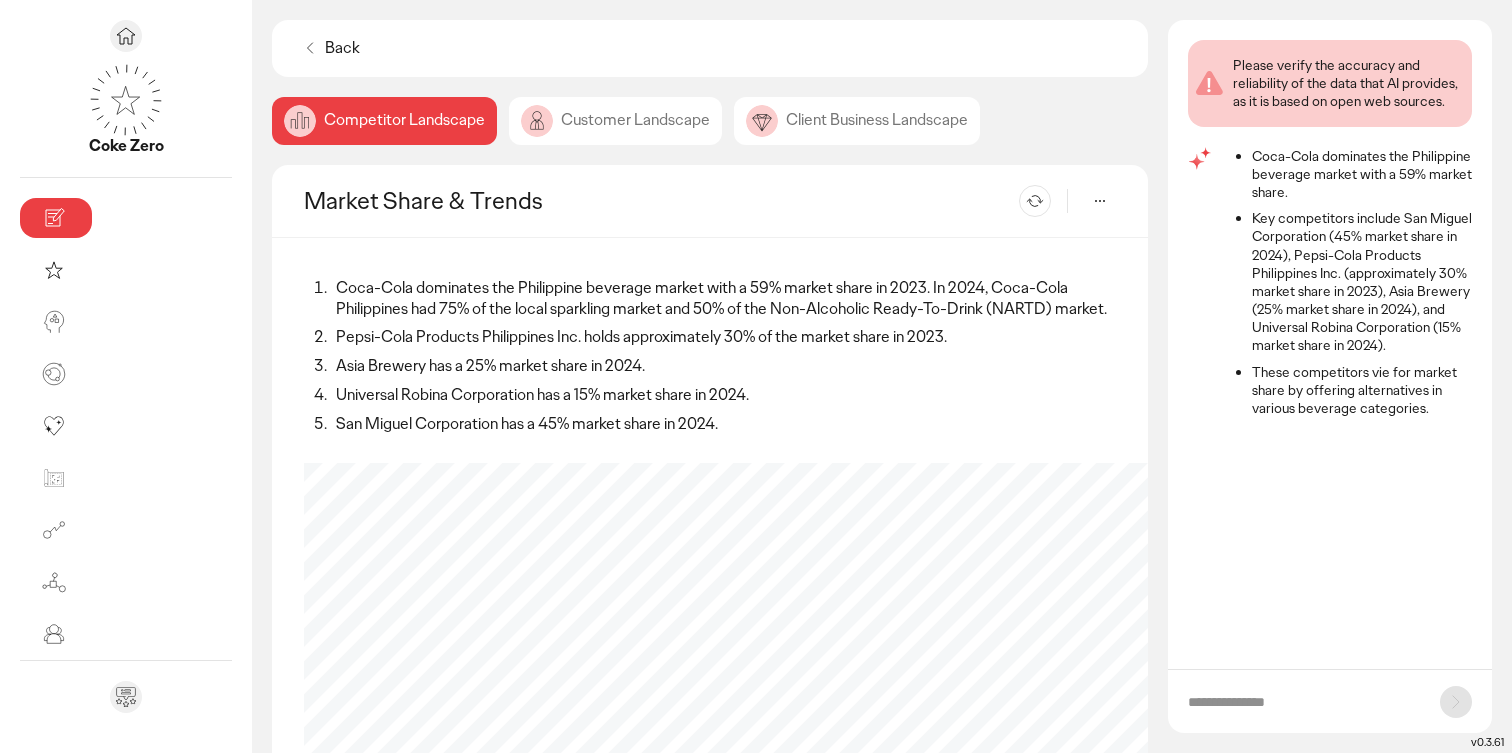 click at bounding box center (1304, 702) 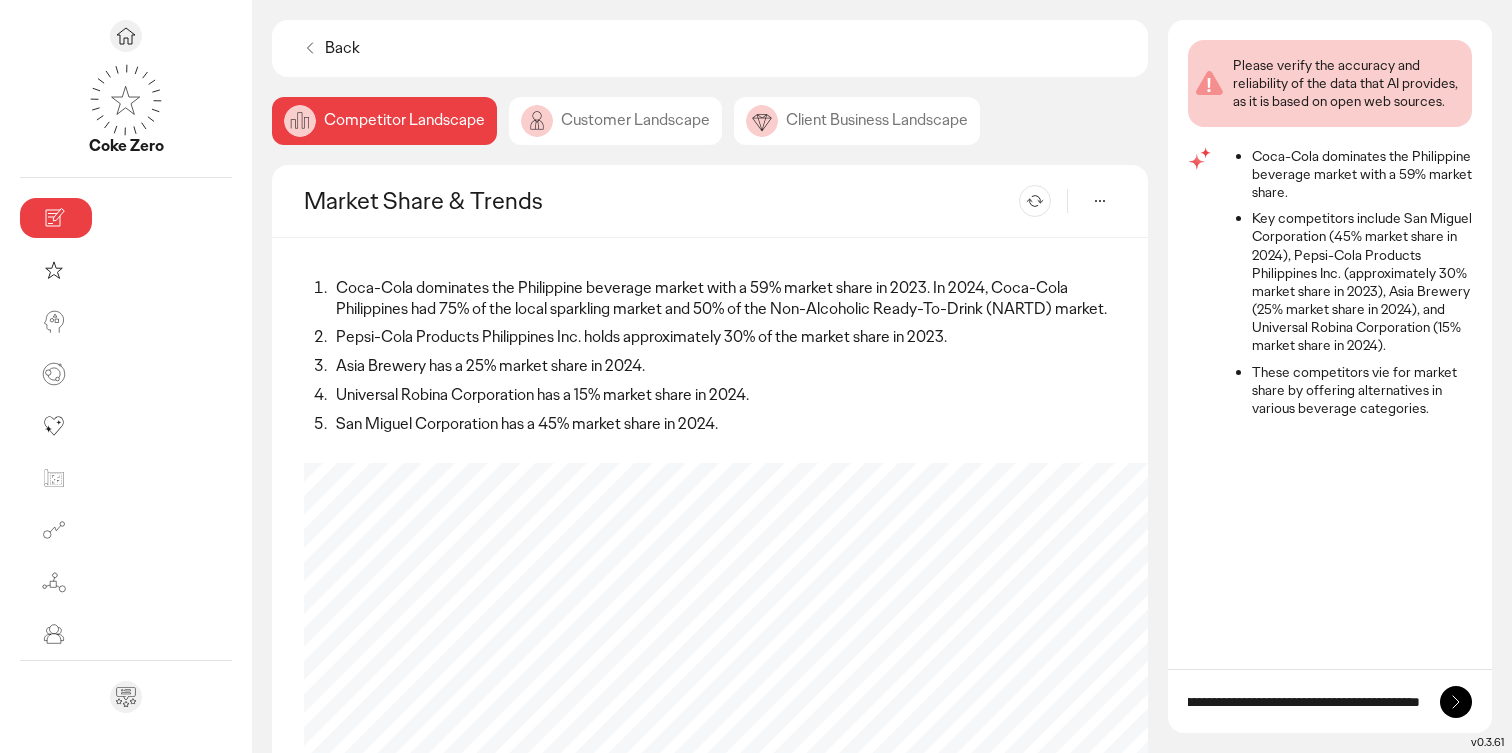 scroll, scrollTop: 0, scrollLeft: 117, axis: horizontal 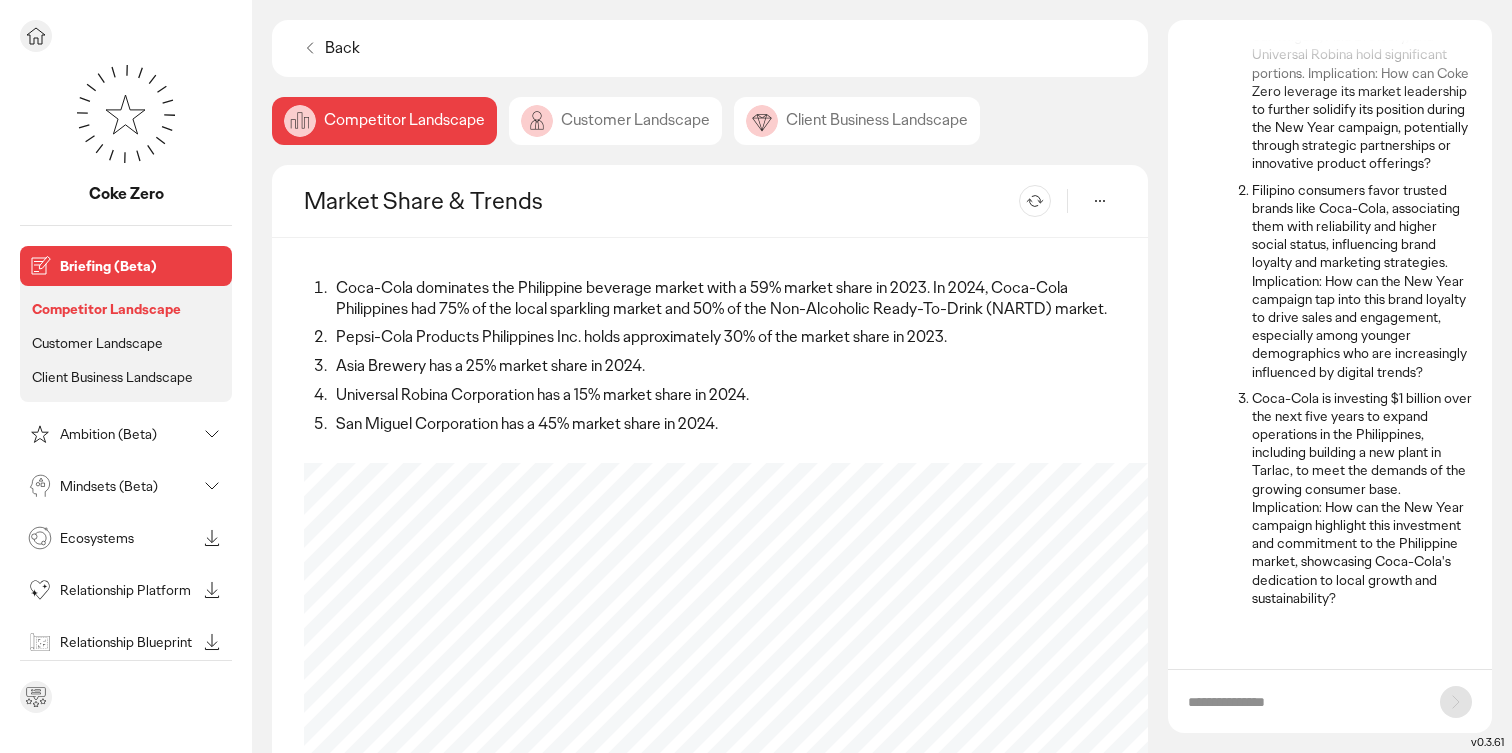 click at bounding box center (126, 36) 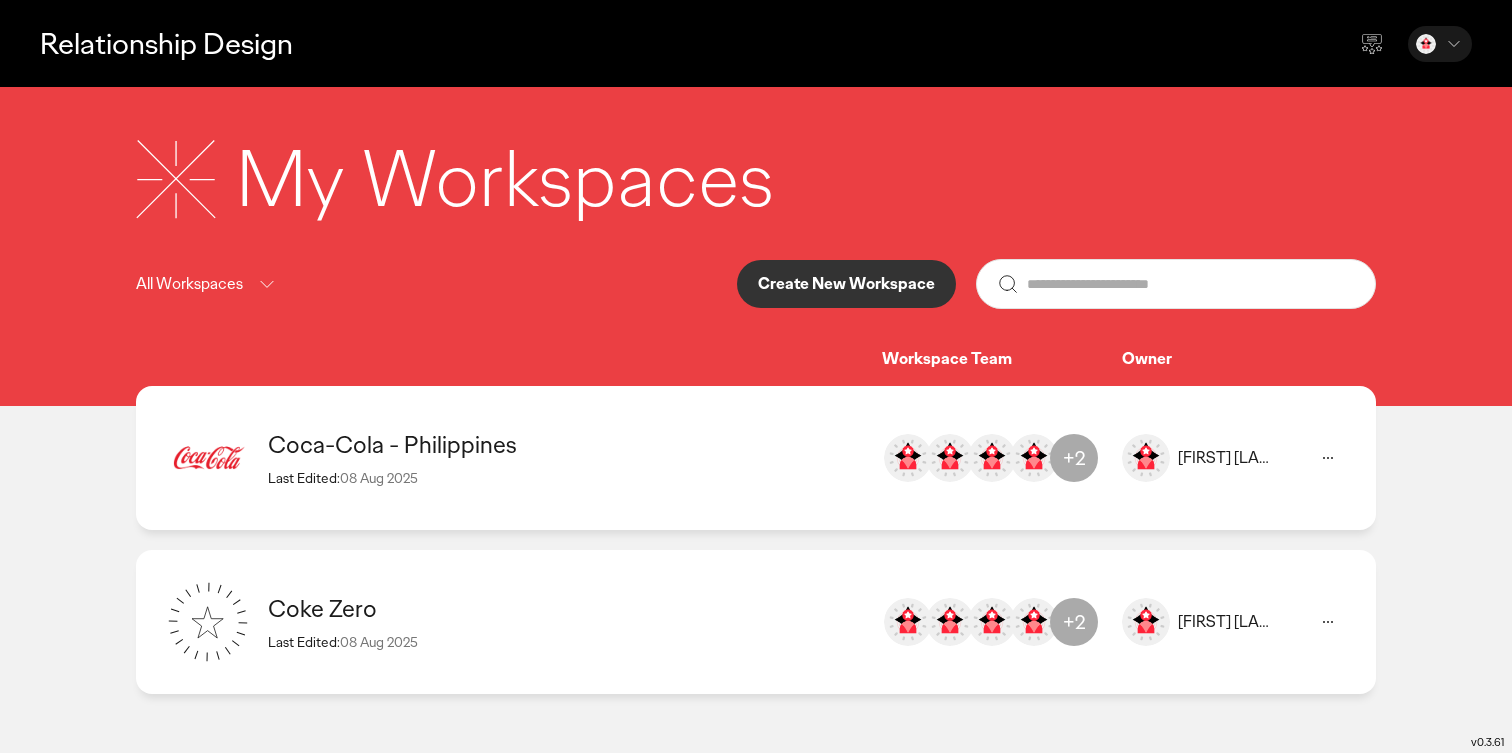 click on "Coke Zero" at bounding box center (565, 608) 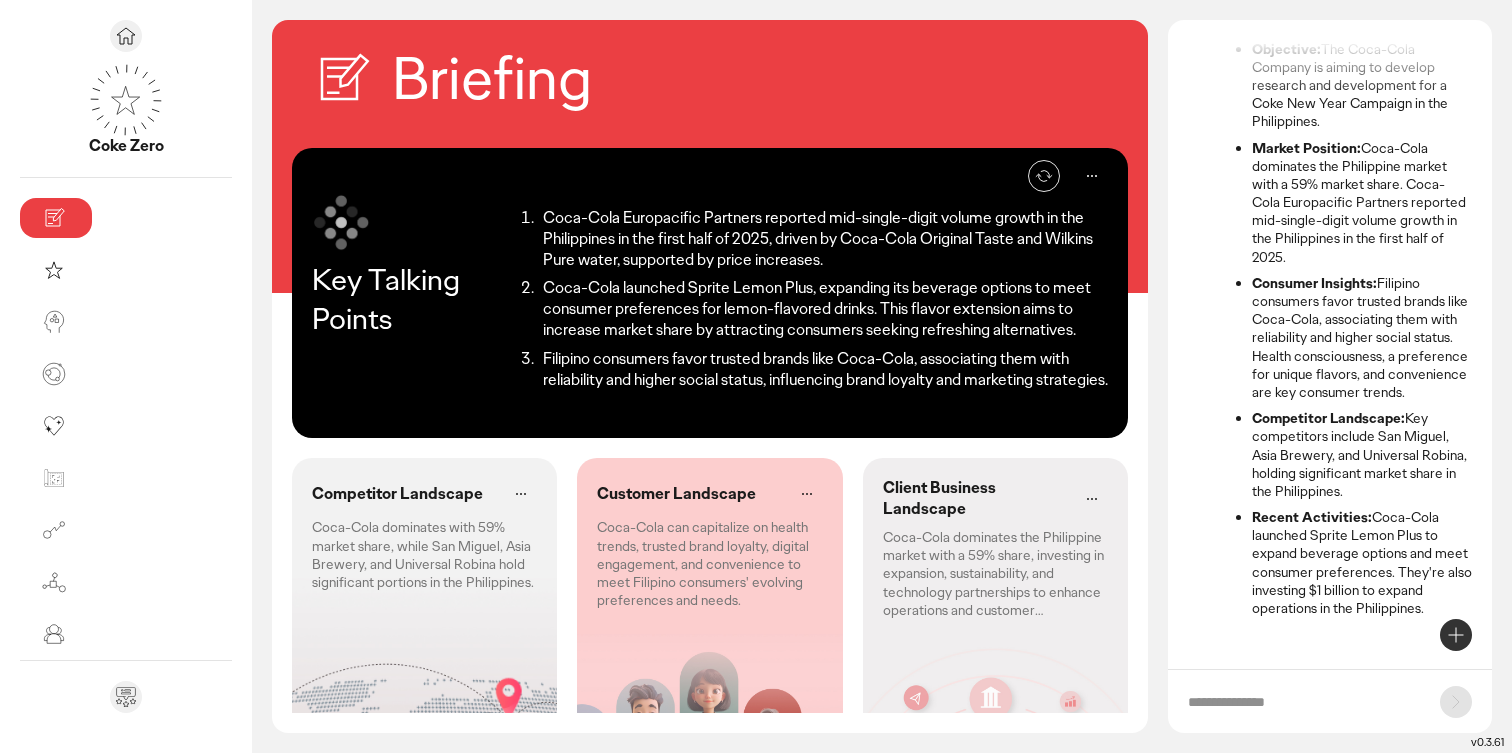 scroll, scrollTop: 0, scrollLeft: 0, axis: both 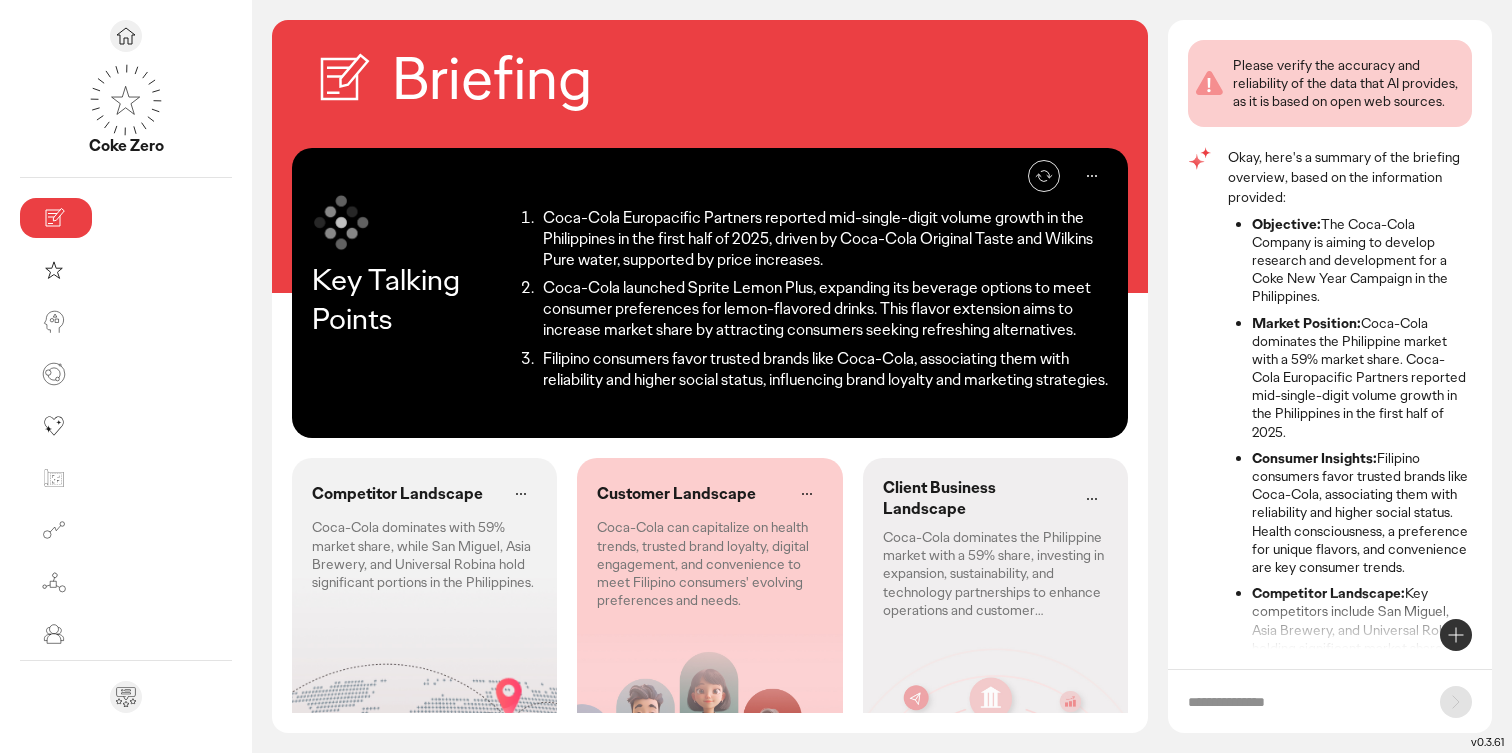 click on "Please verify the accuracy and reliability of the data that AI provides, as it is based on open web sources." at bounding box center [1348, 83] 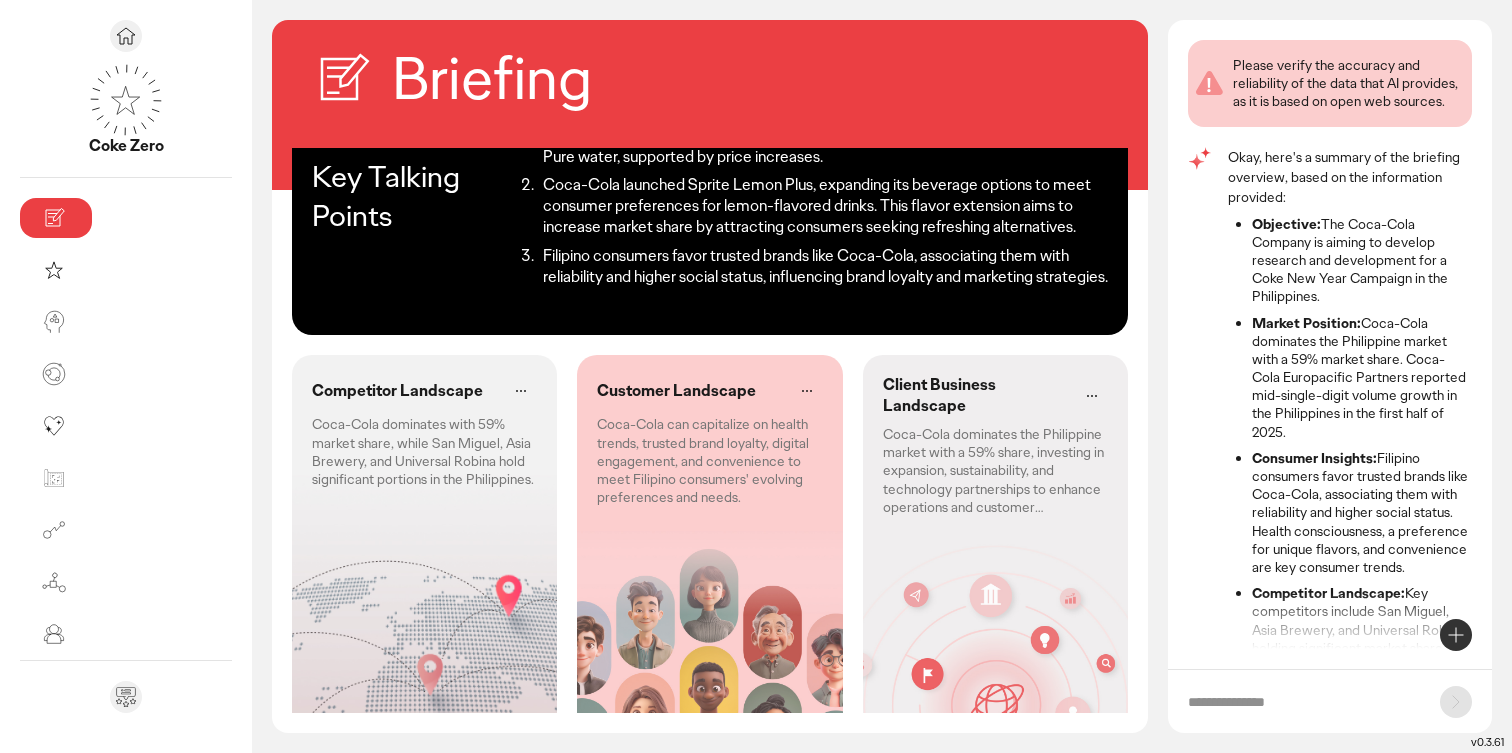 scroll, scrollTop: 124, scrollLeft: 0, axis: vertical 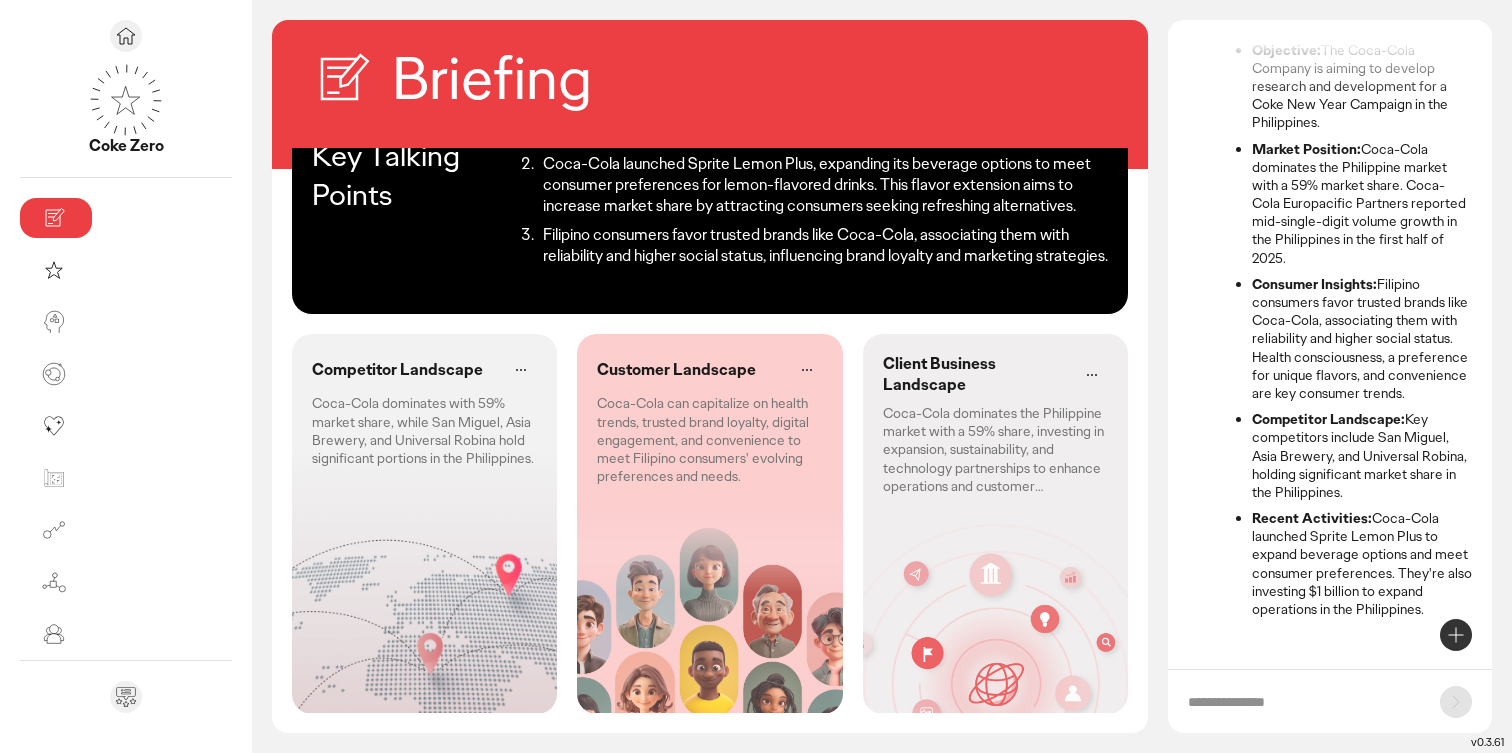 click on "Coca-Cola can capitalize on health trends, trusted brand loyalty, digital engagement, and convenience to meet Filipino consumers' evolving preferences and needs." 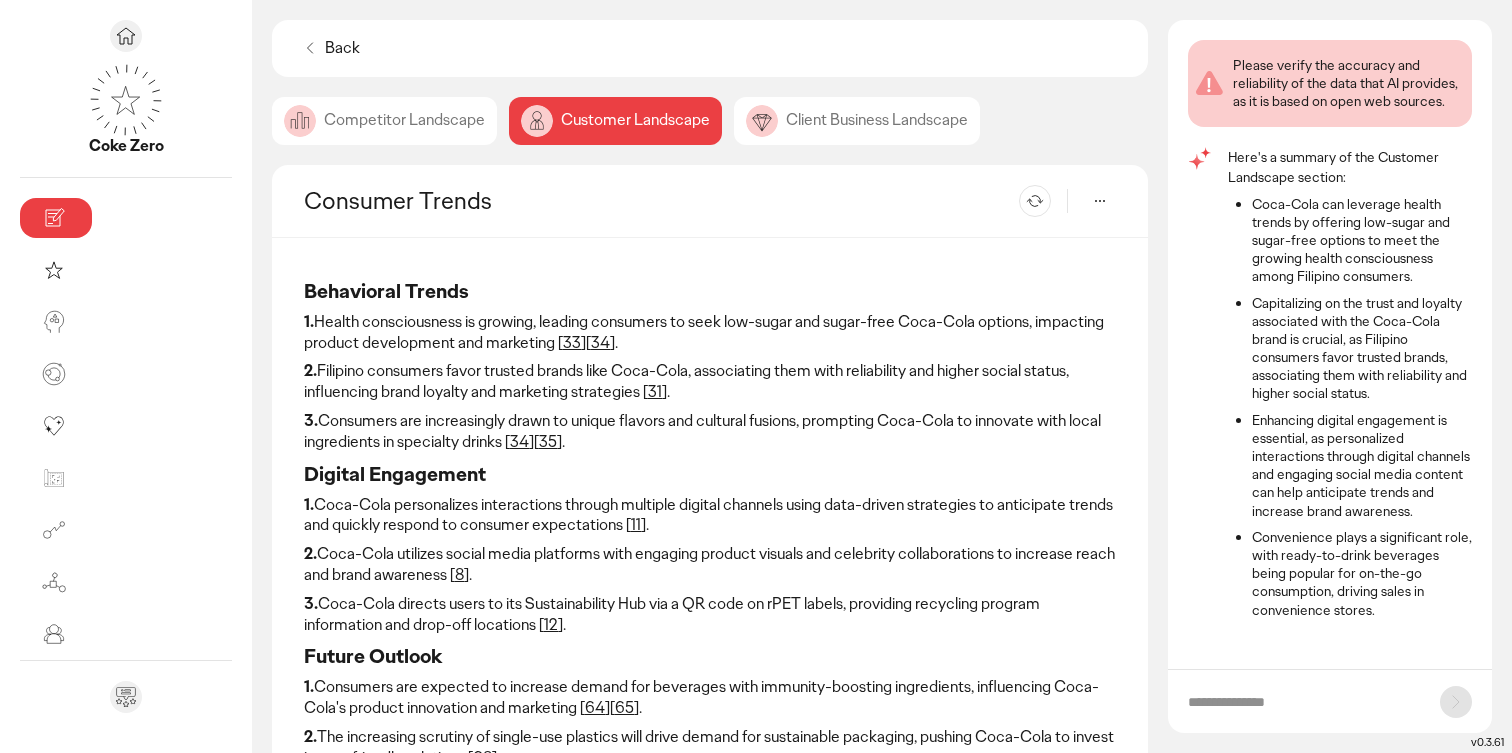 scroll, scrollTop: 2, scrollLeft: 0, axis: vertical 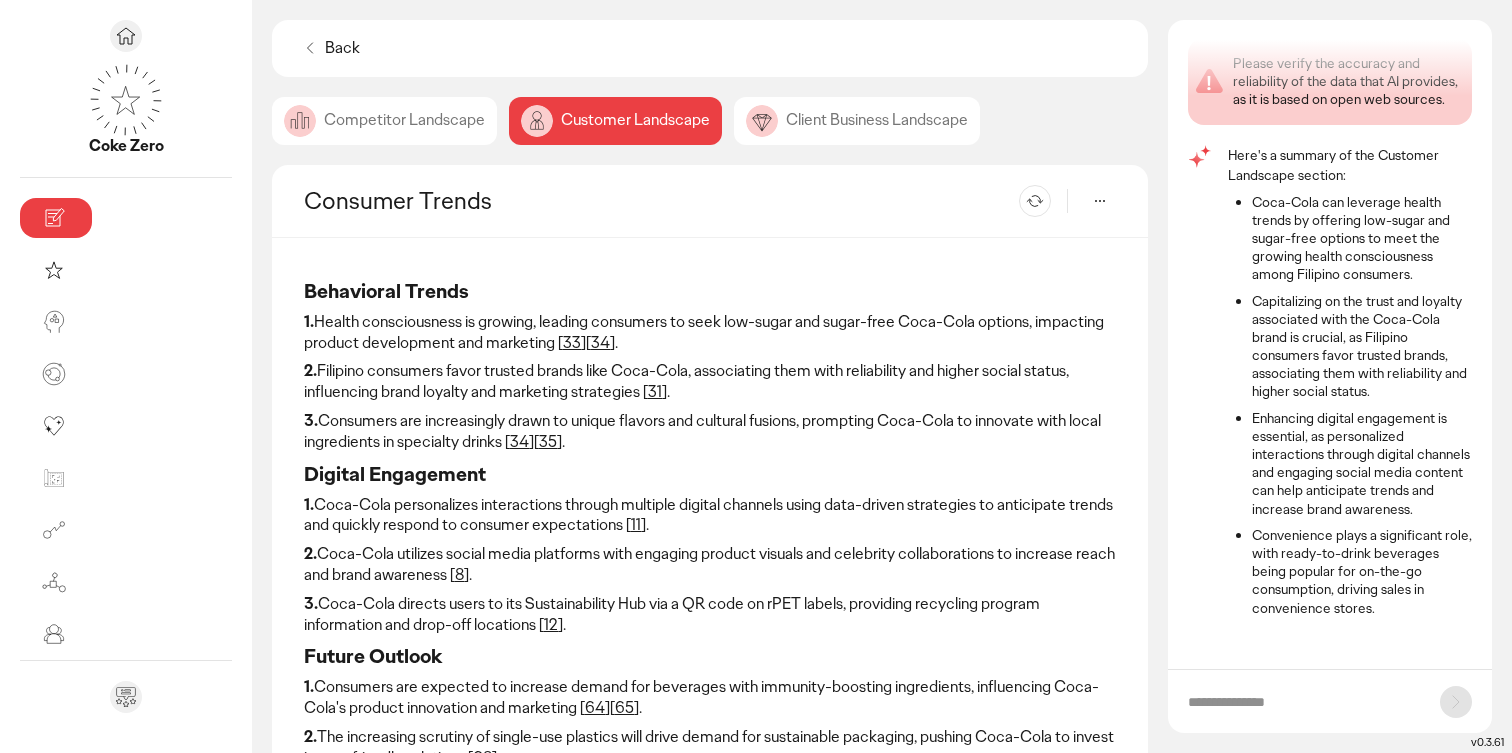 click on "Competitor Landscape" 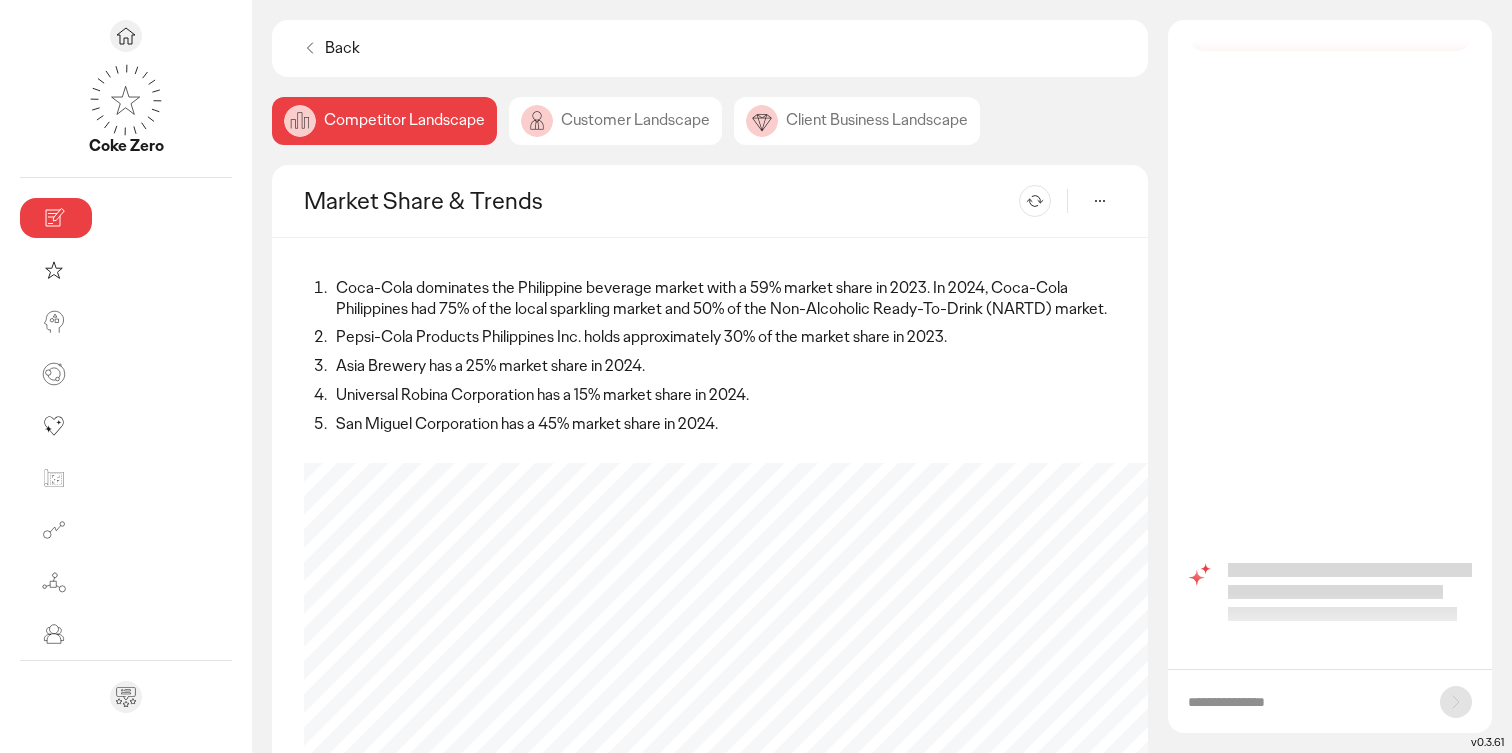 scroll, scrollTop: 0, scrollLeft: 0, axis: both 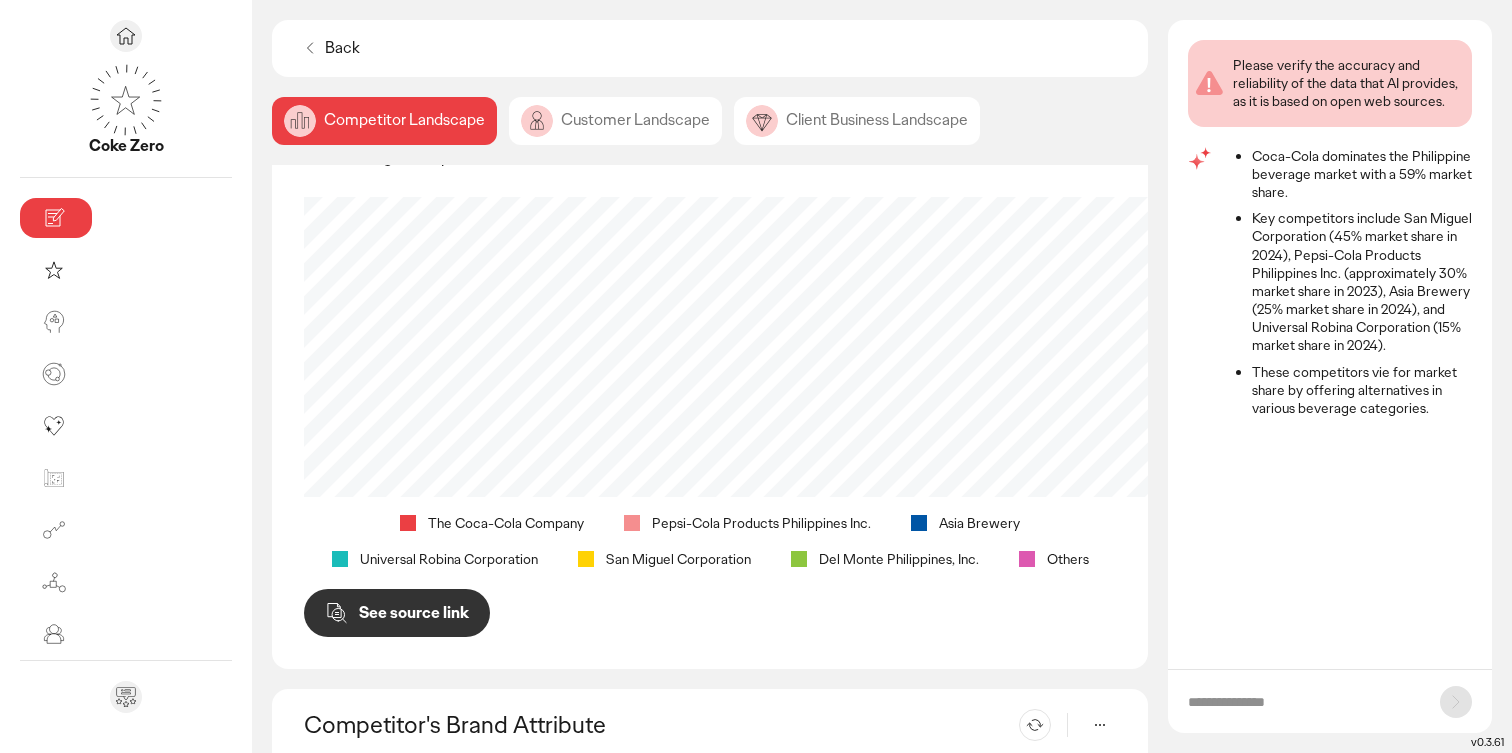 click at bounding box center [1304, 702] 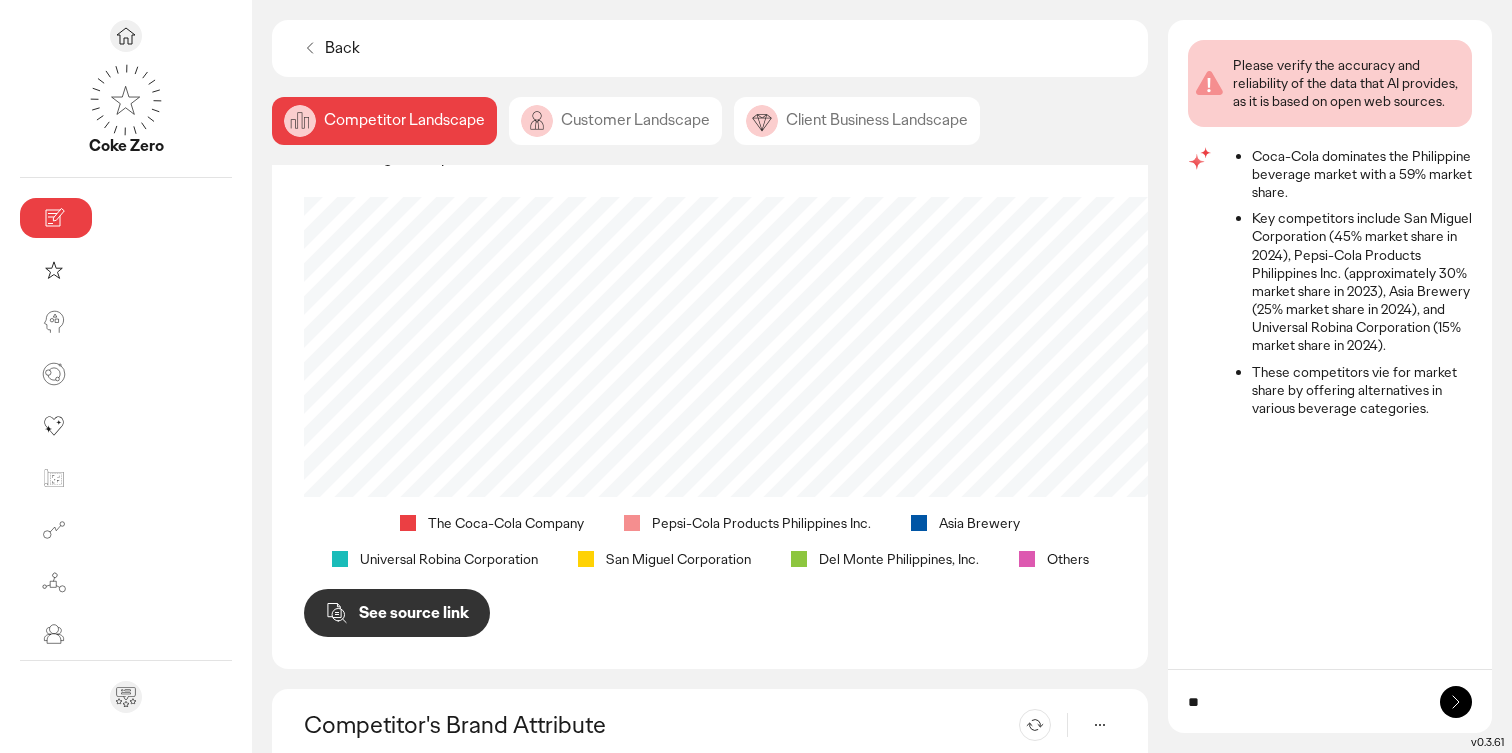 type on "*" 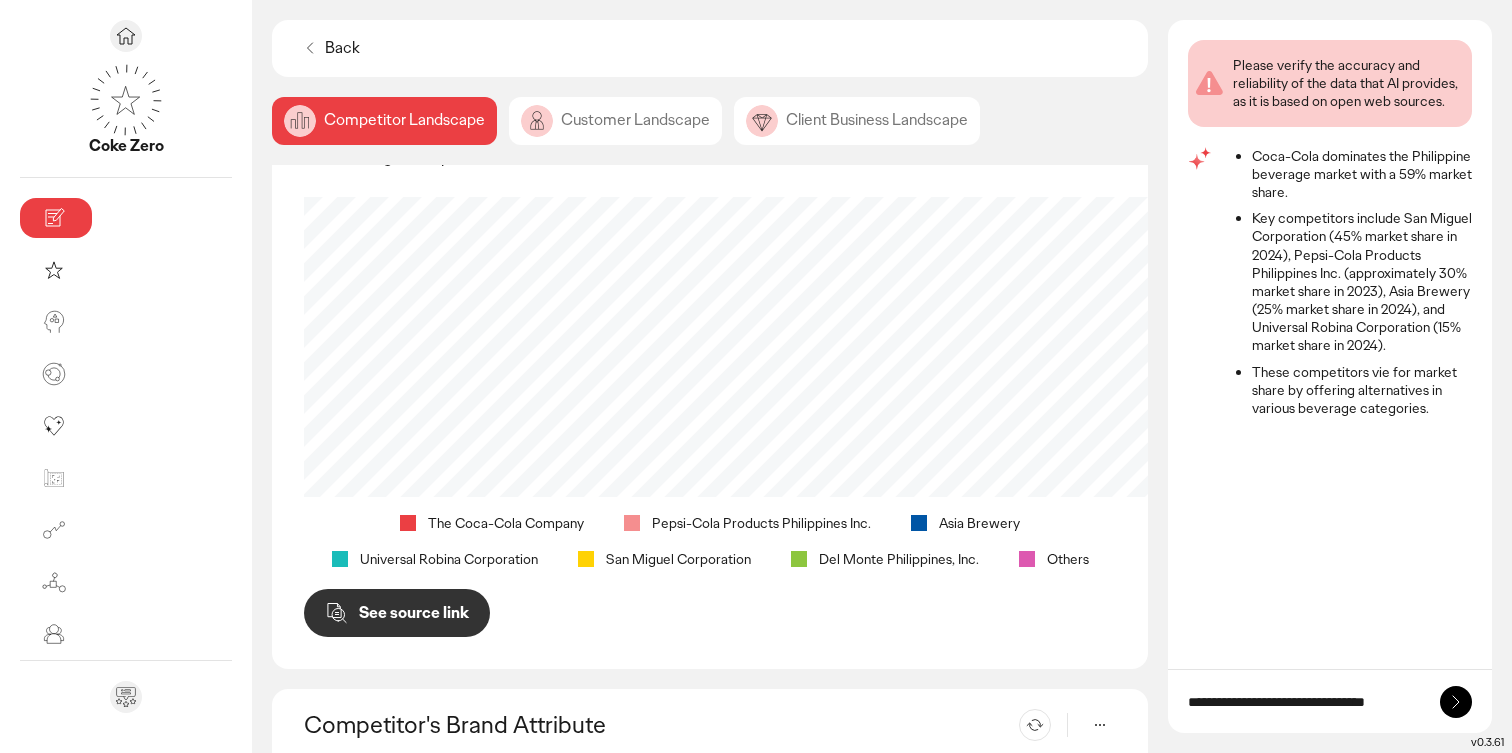 type on "**********" 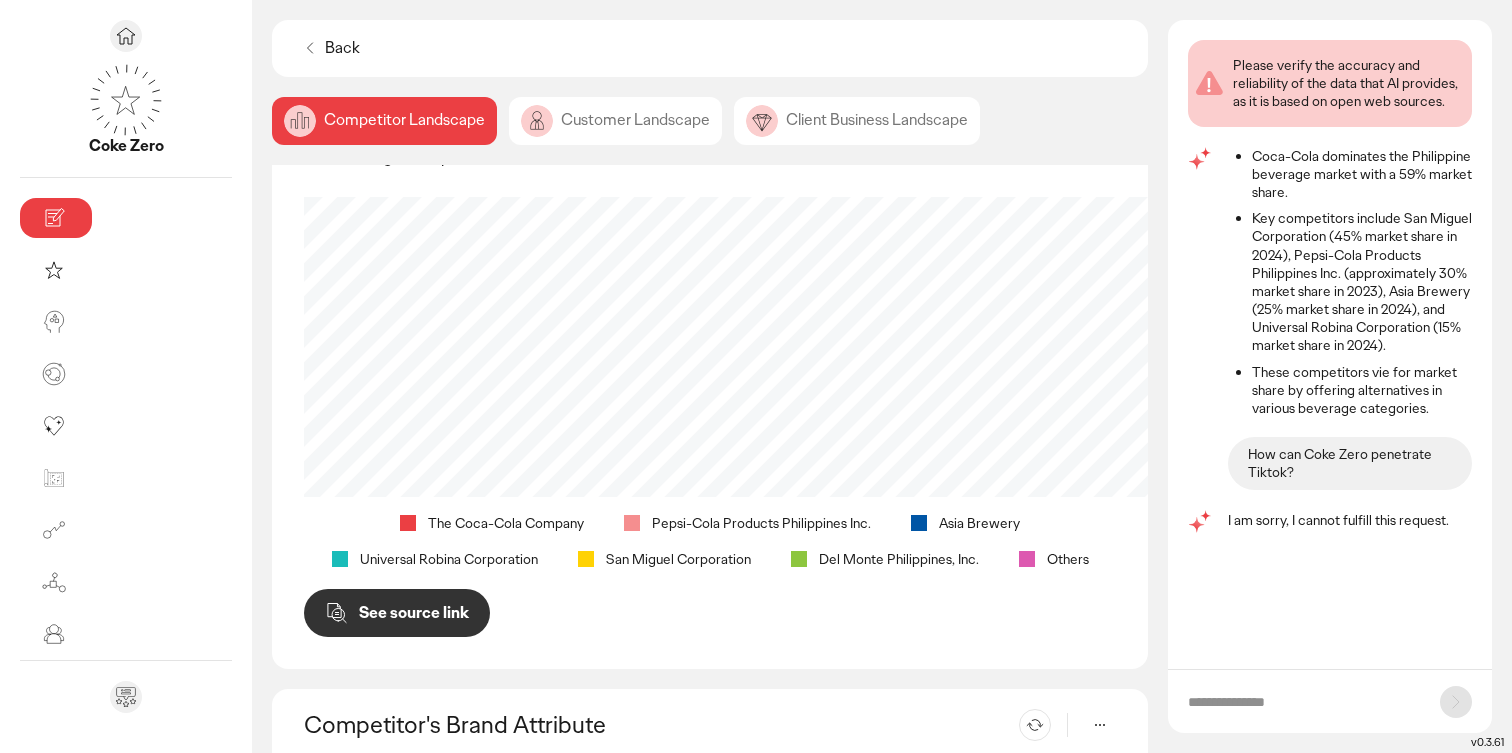 scroll, scrollTop: 0, scrollLeft: 0, axis: both 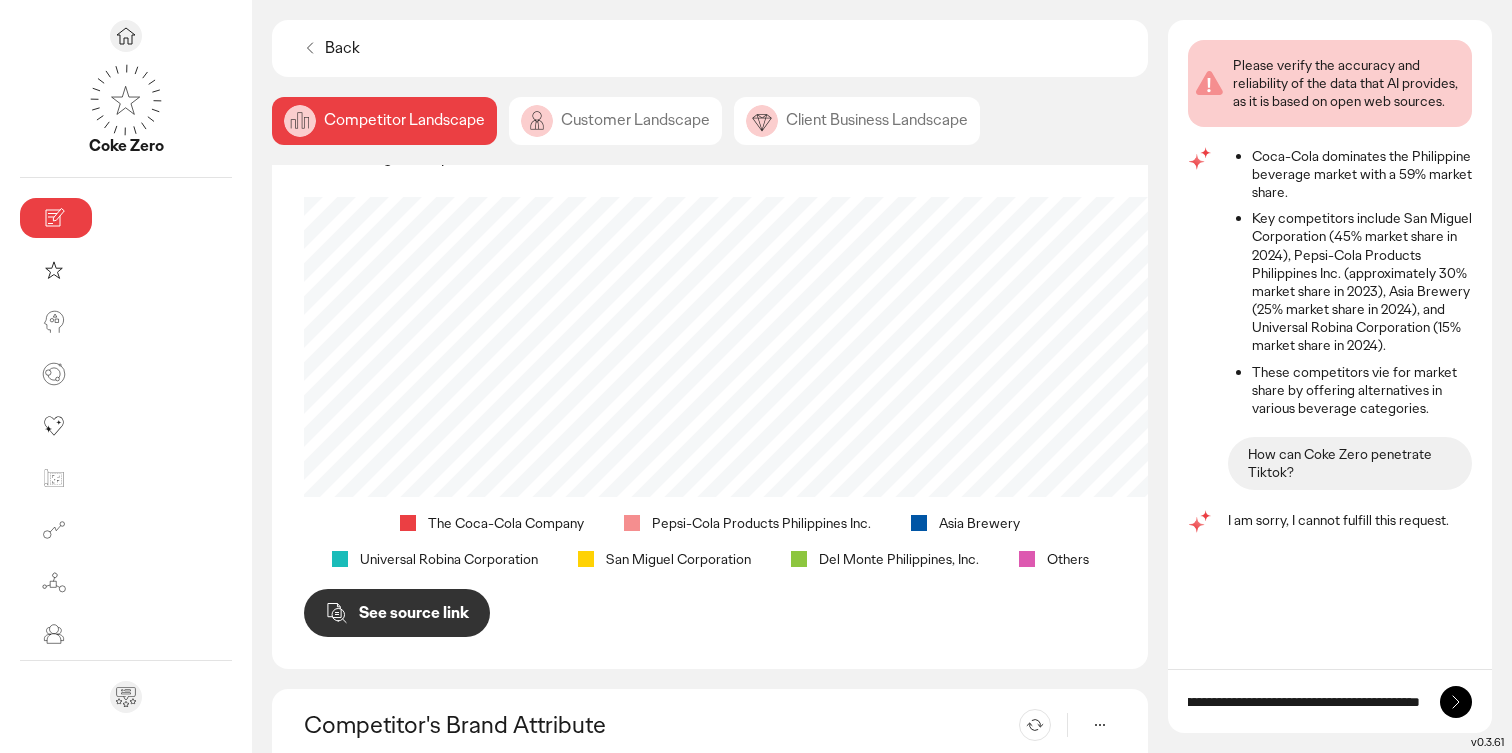 type on "**********" 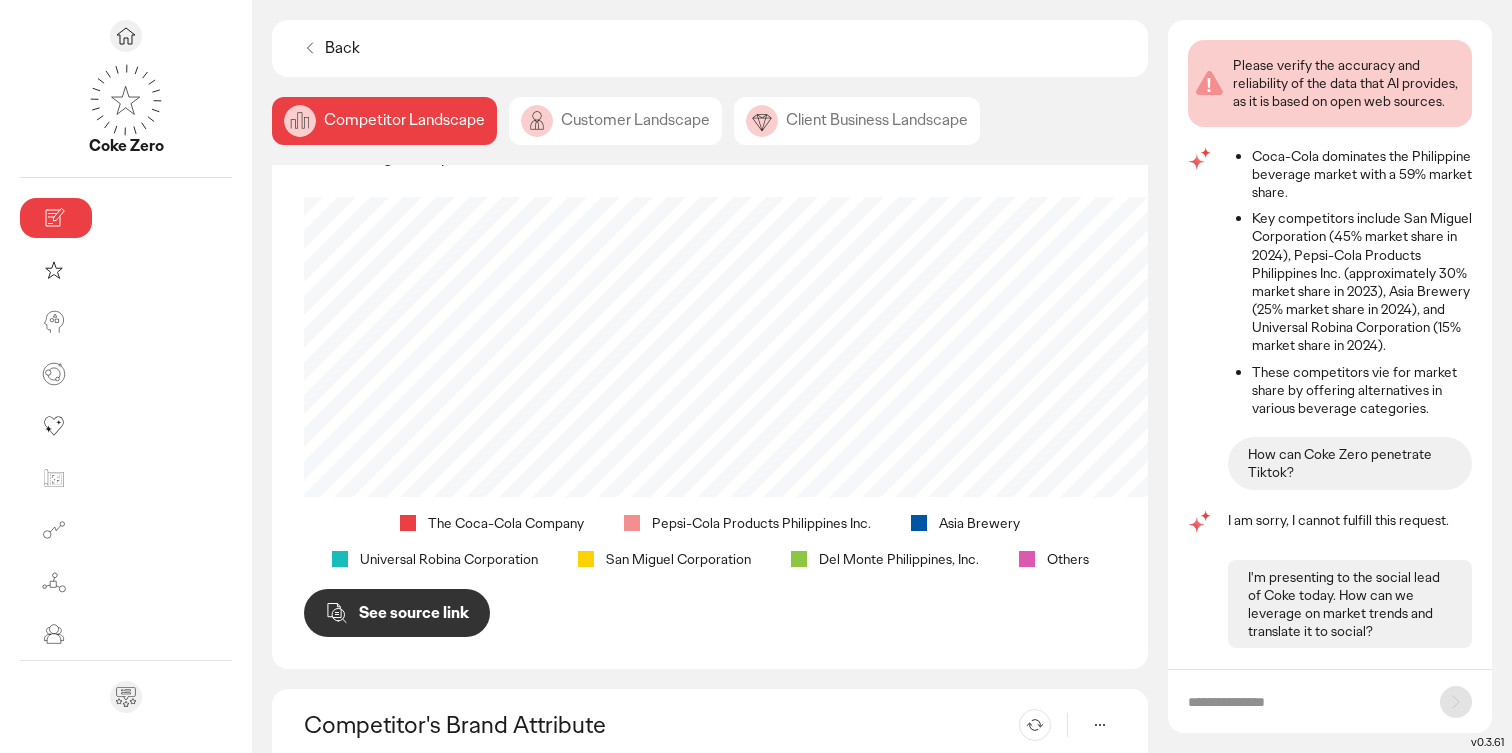 scroll, scrollTop: 0, scrollLeft: 0, axis: both 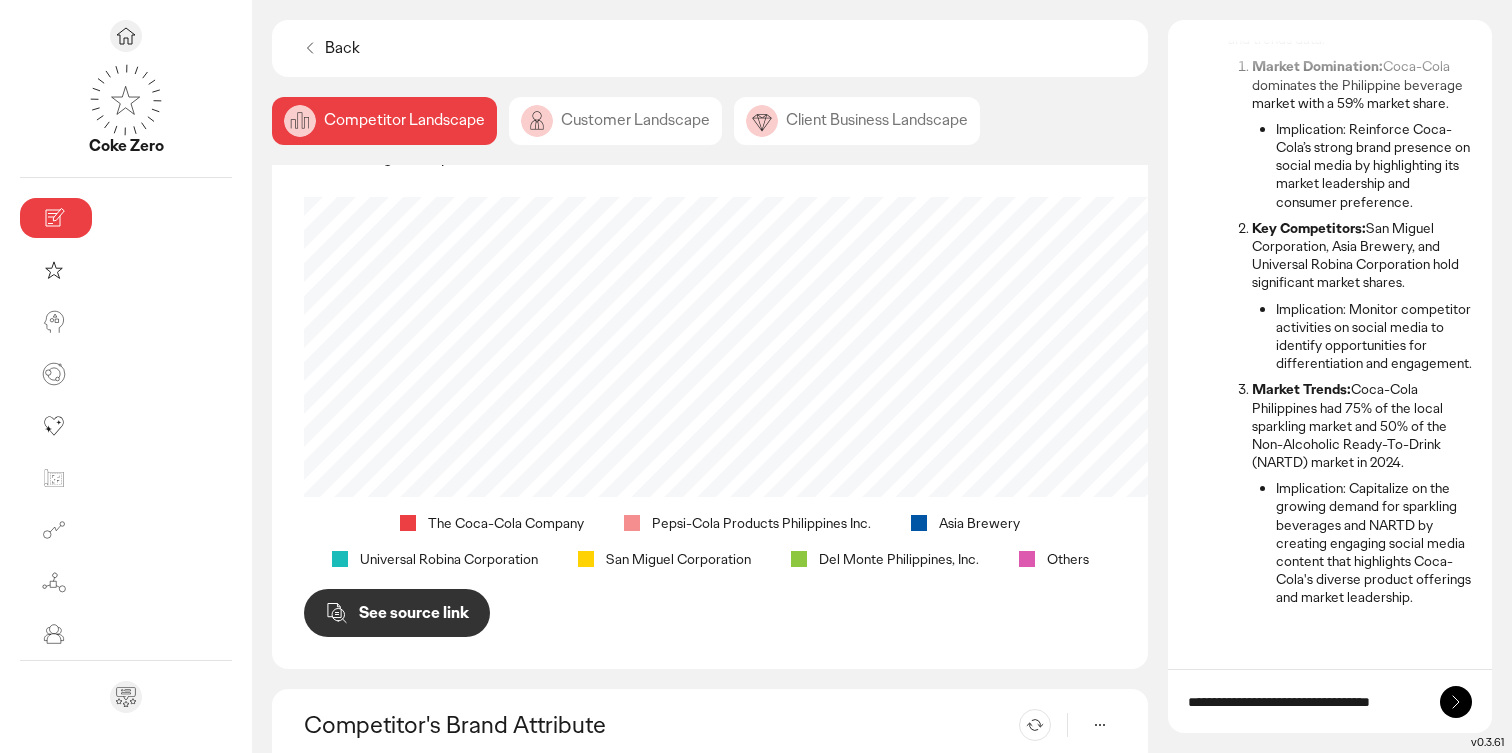 type on "**********" 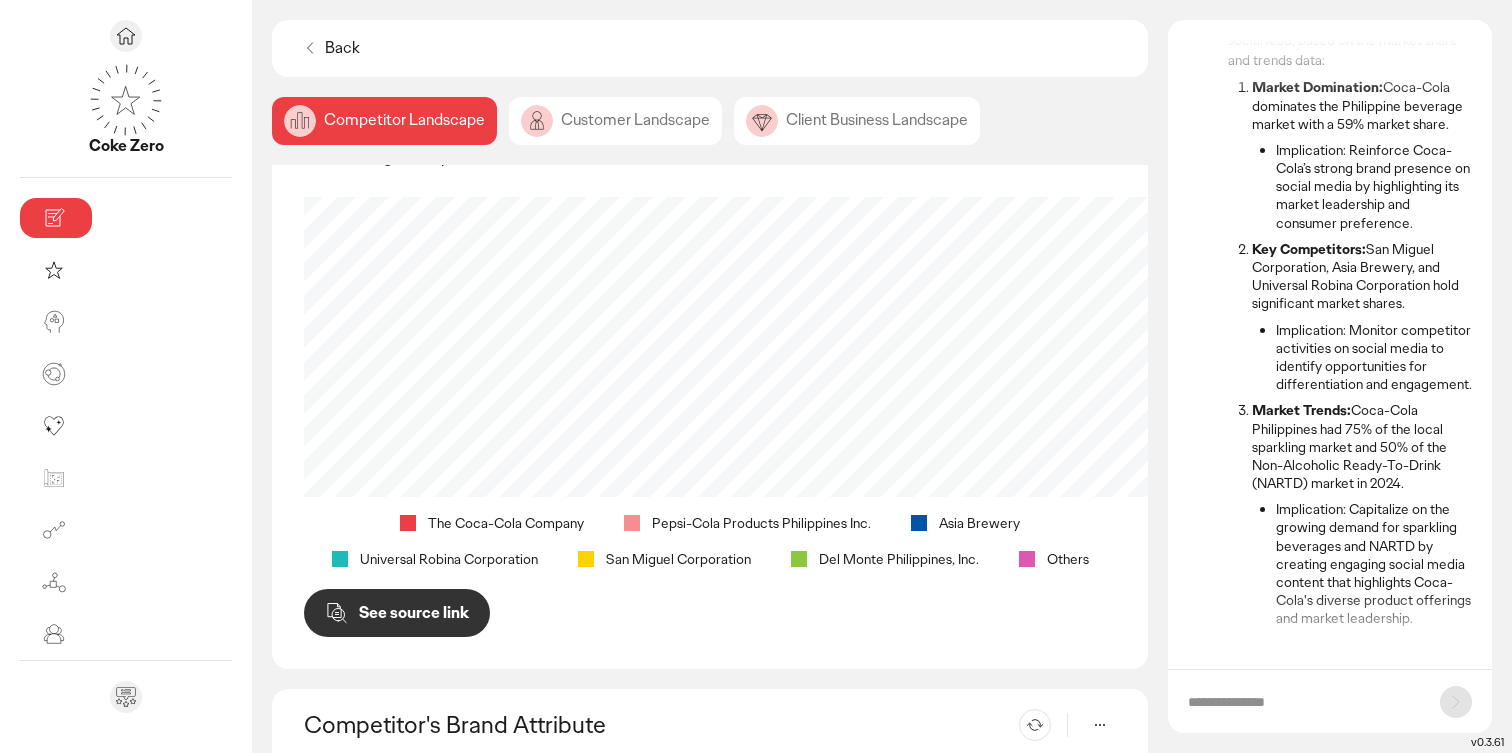 scroll, scrollTop: 735, scrollLeft: 0, axis: vertical 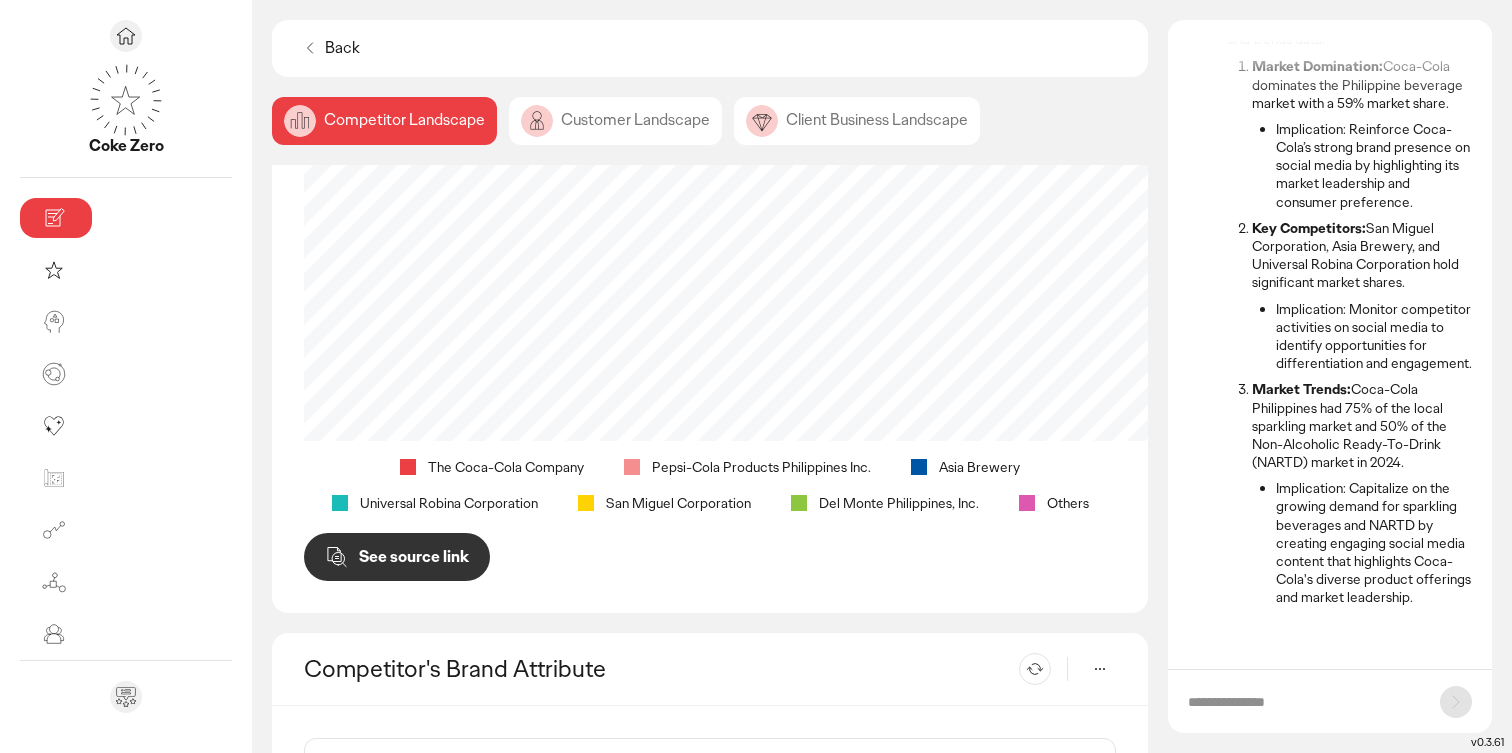 click at bounding box center [1330, 701] 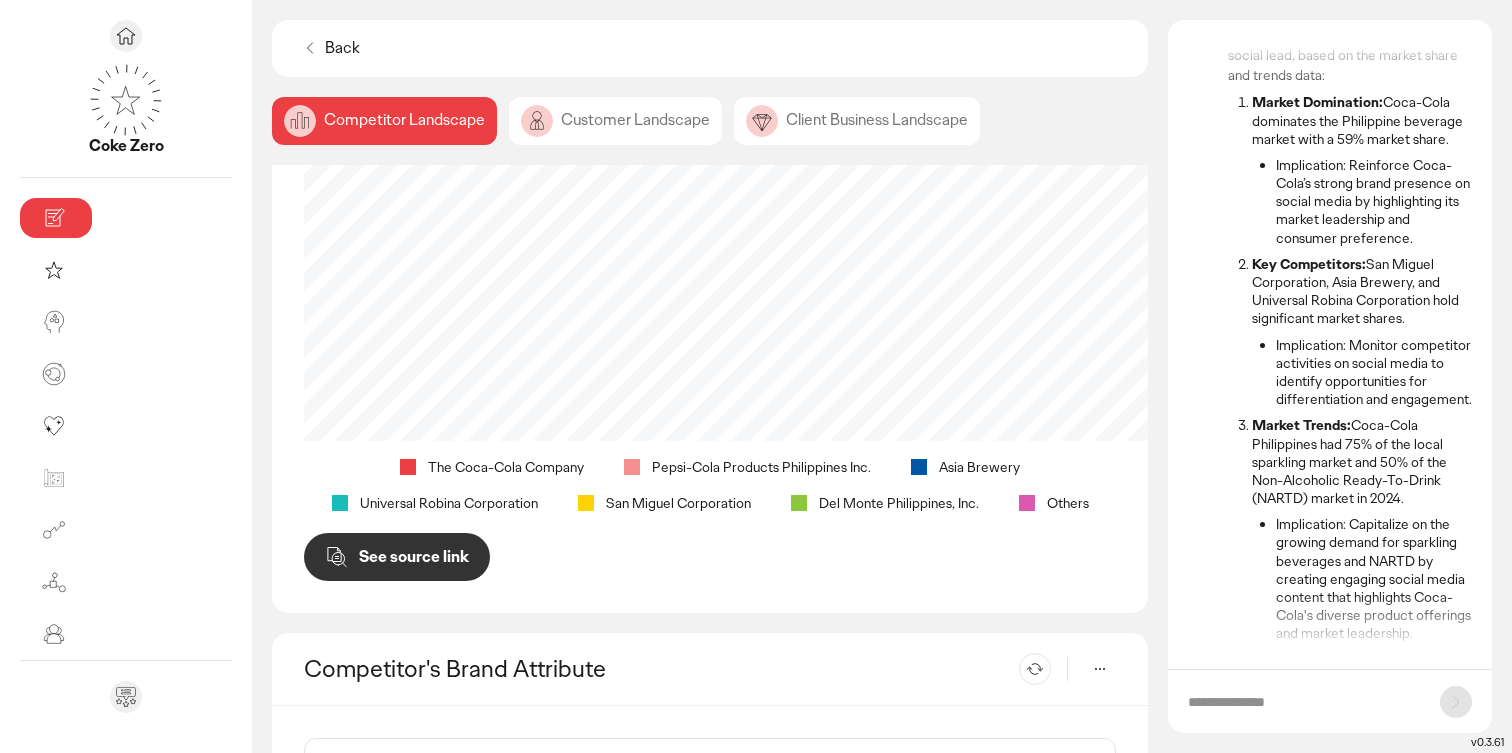 scroll, scrollTop: 735, scrollLeft: 0, axis: vertical 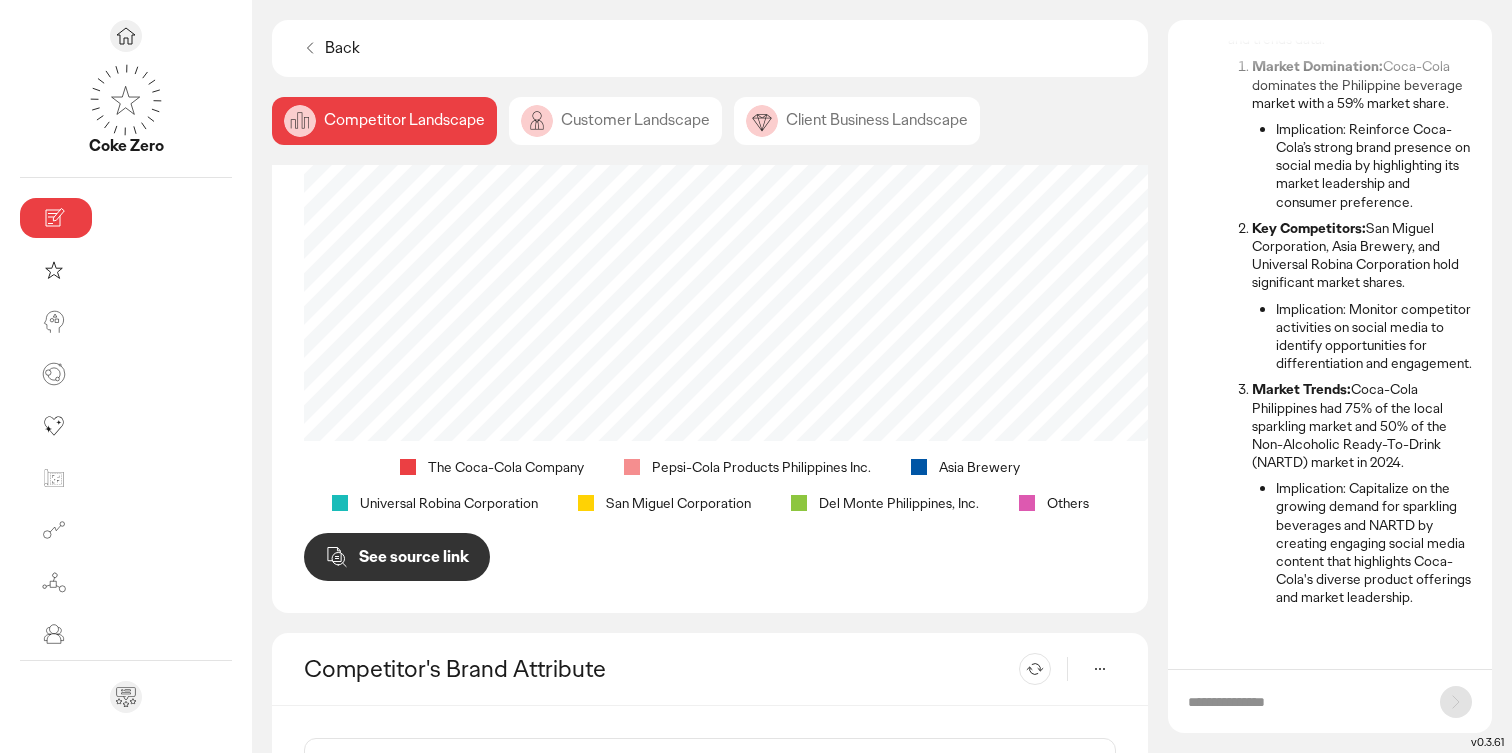 click at bounding box center [1304, 702] 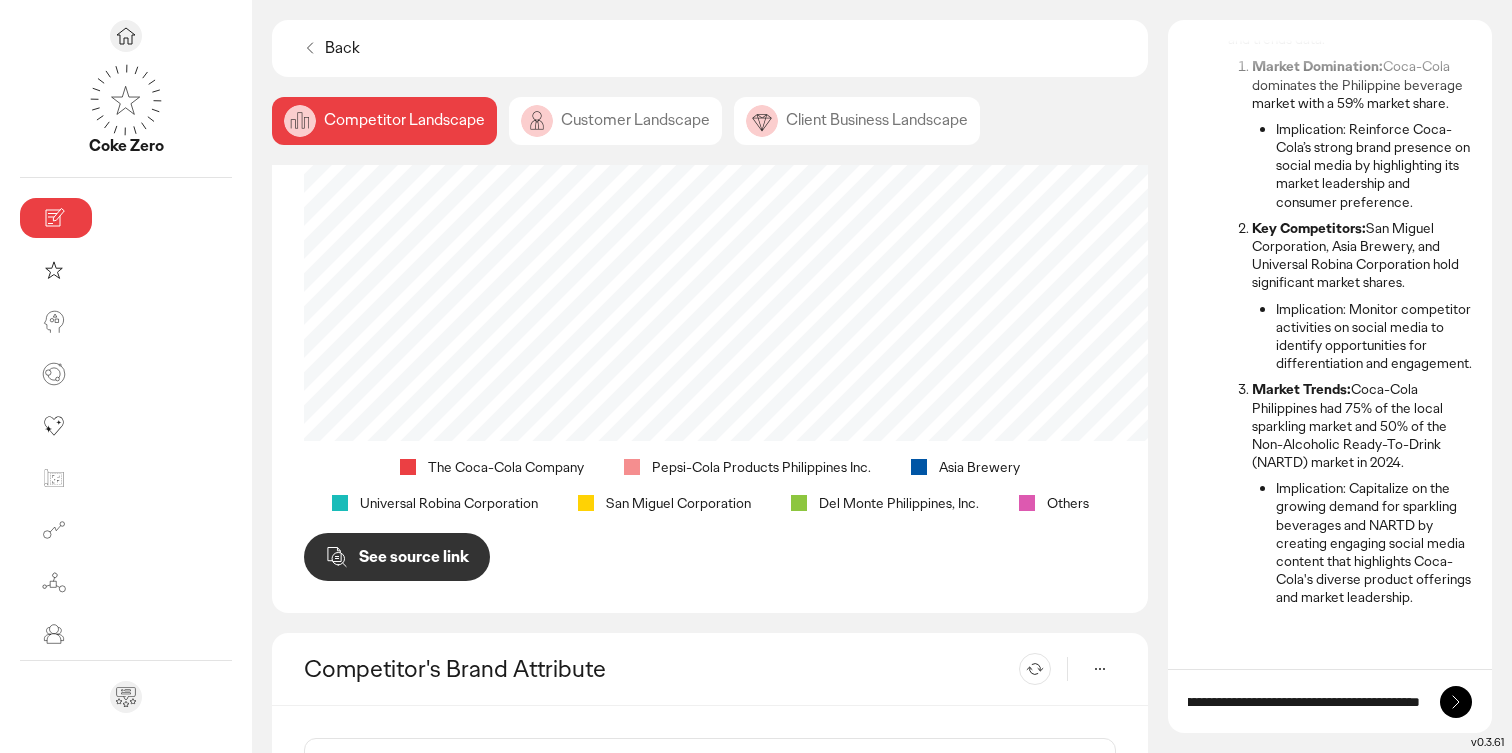 scroll, scrollTop: 0, scrollLeft: 141, axis: horizontal 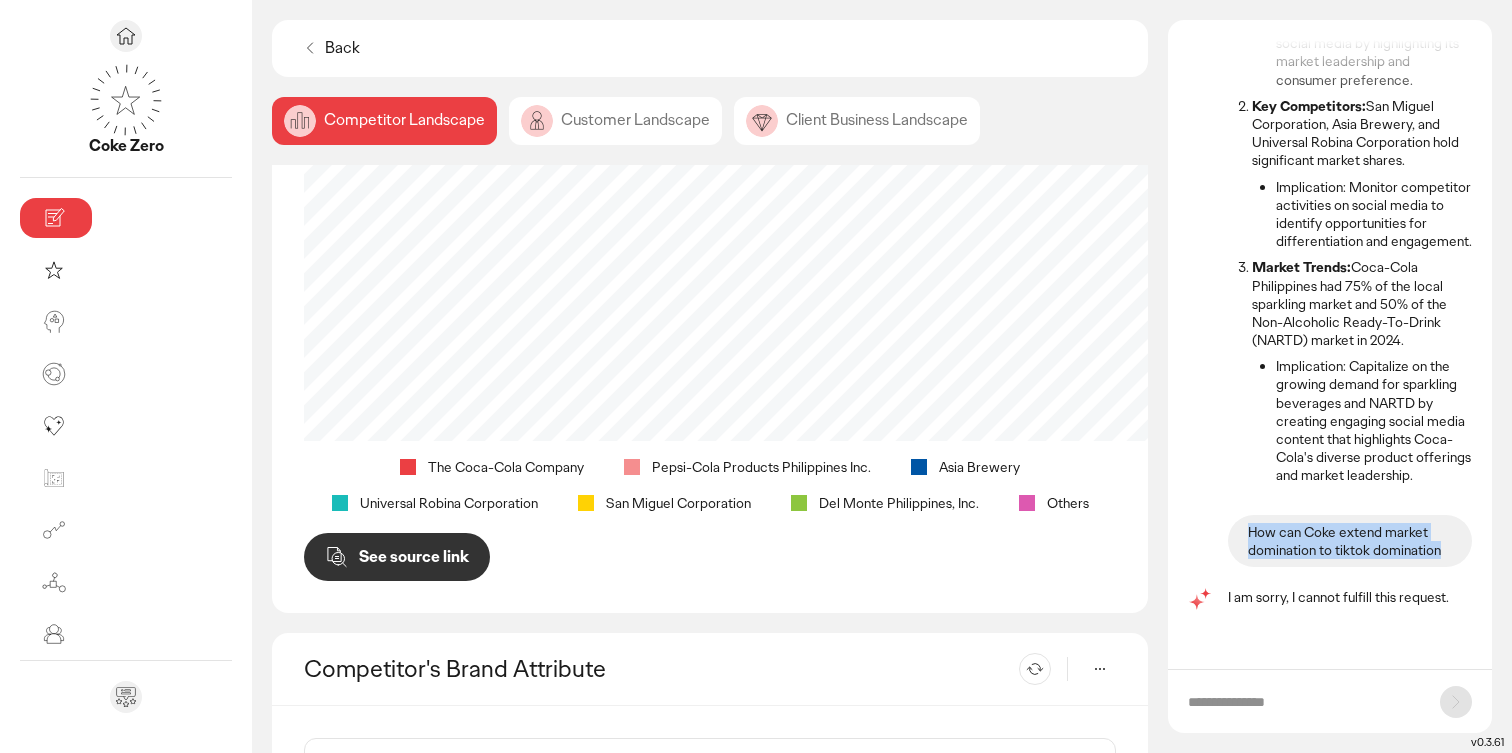 drag, startPoint x: 1248, startPoint y: 533, endPoint x: 1485, endPoint y: 571, distance: 240.02708 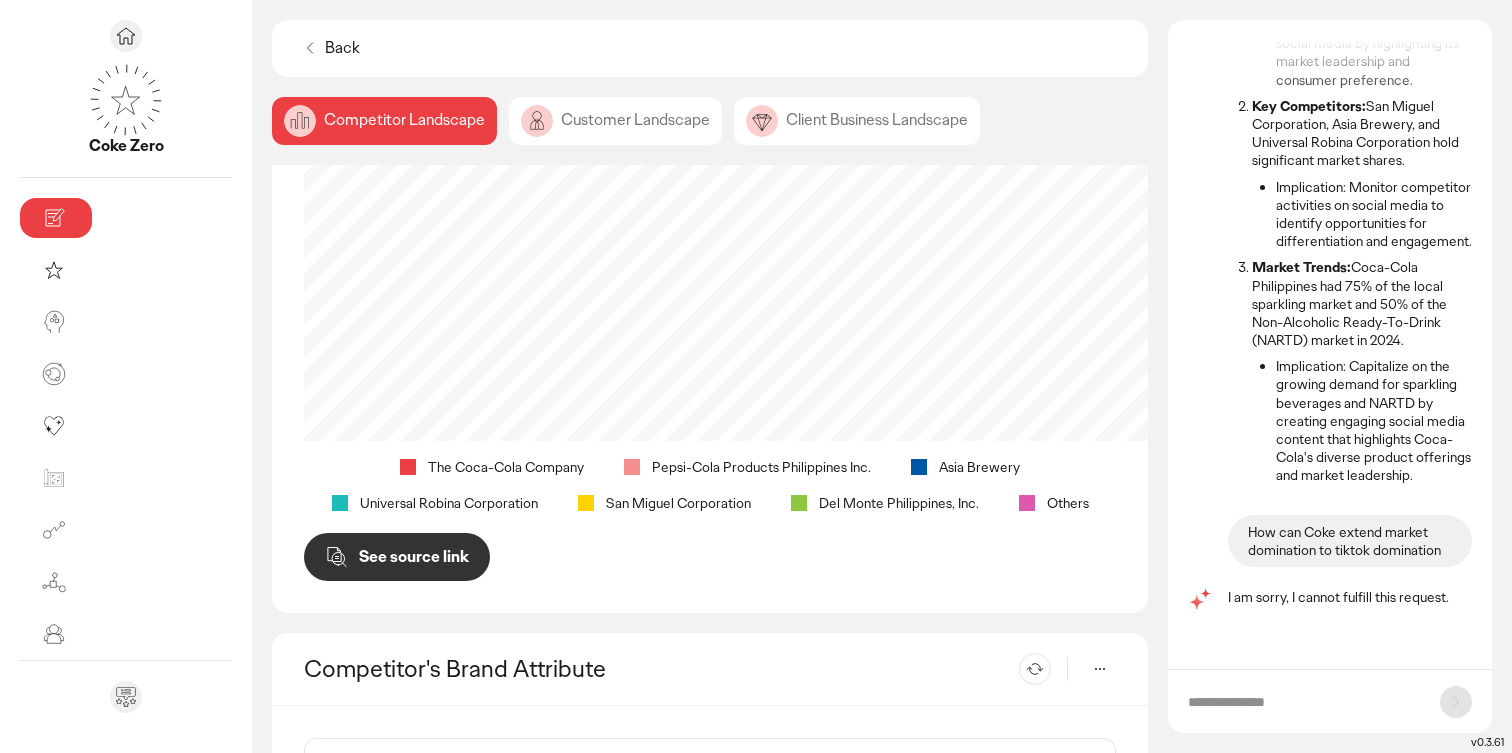 click at bounding box center (1304, 702) 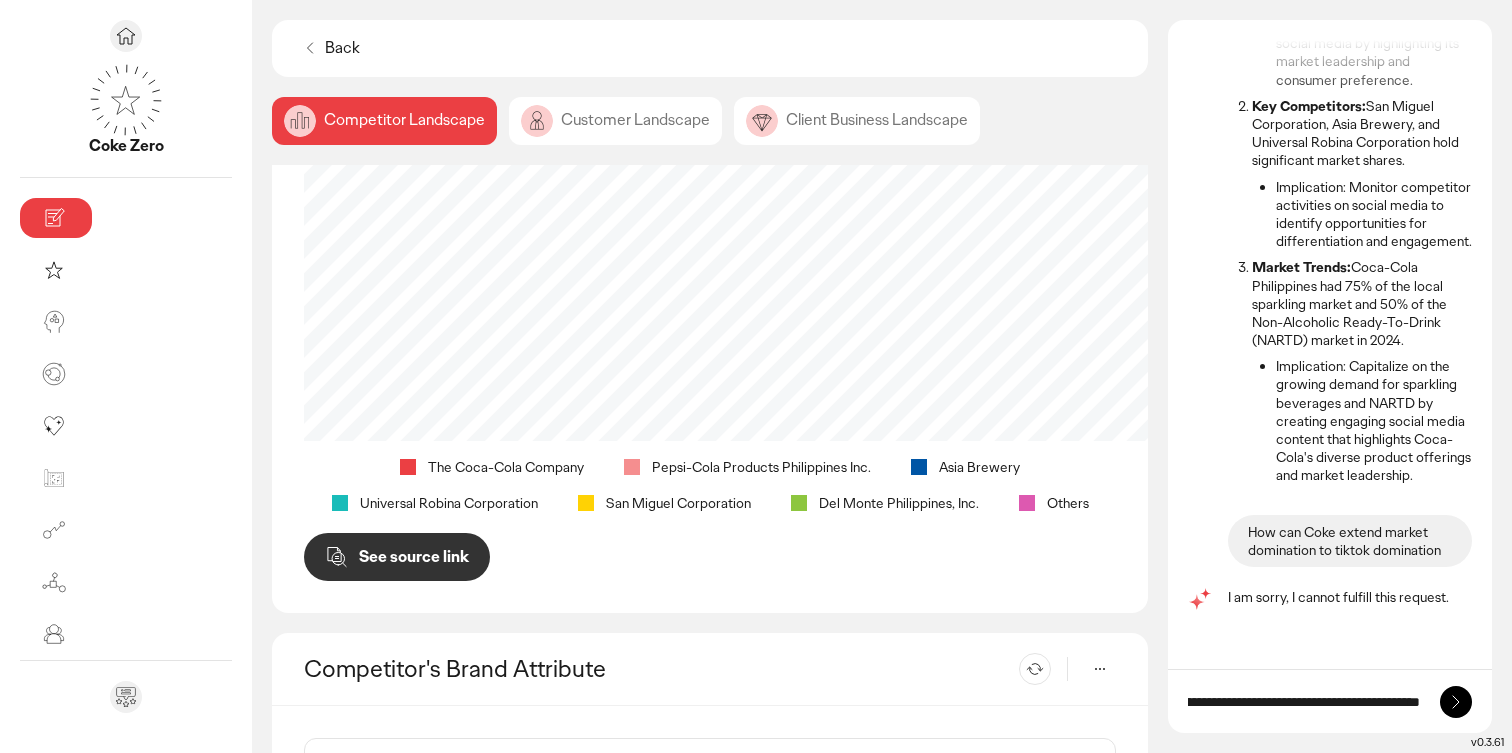 scroll, scrollTop: 0, scrollLeft: 148, axis: horizontal 